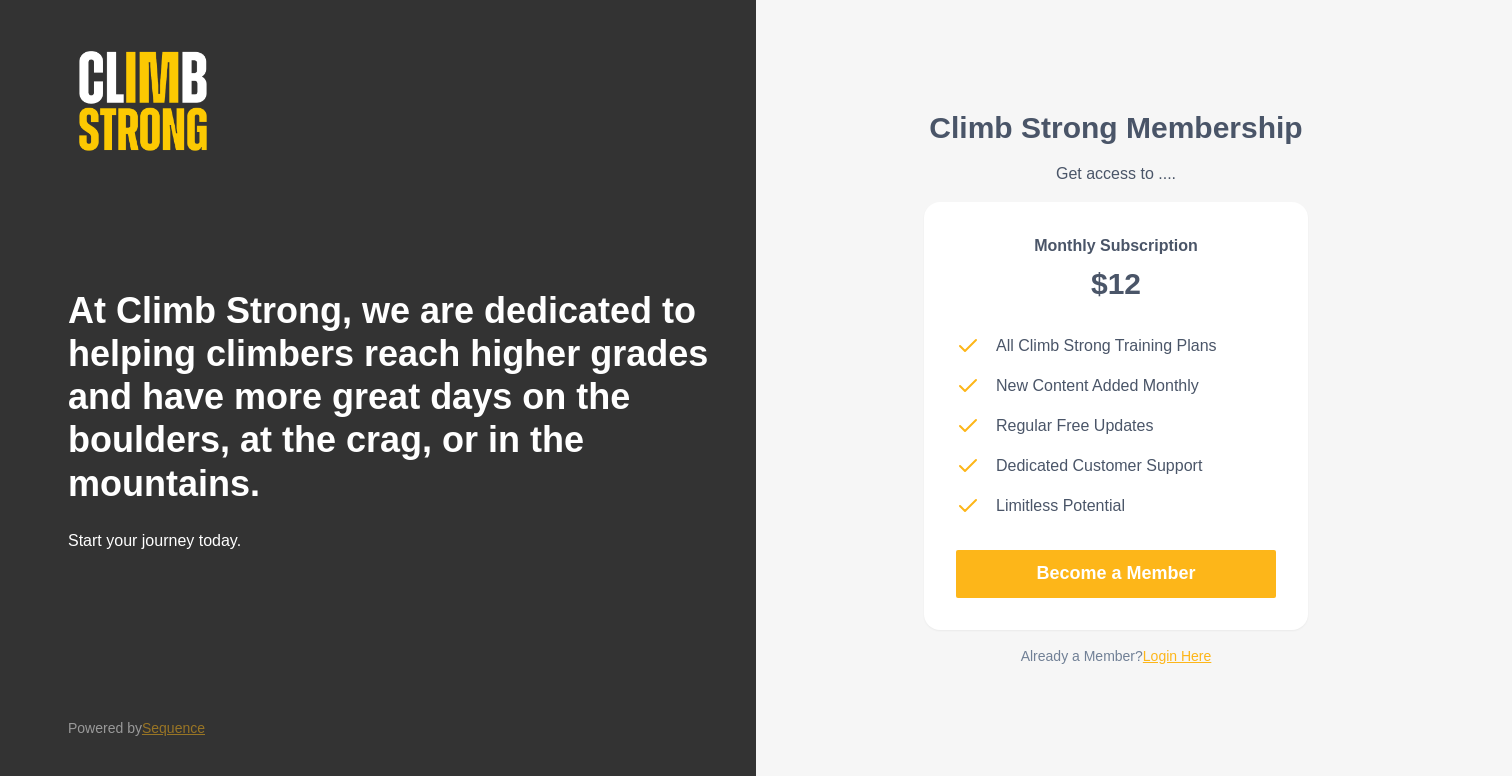 scroll, scrollTop: 0, scrollLeft: 0, axis: both 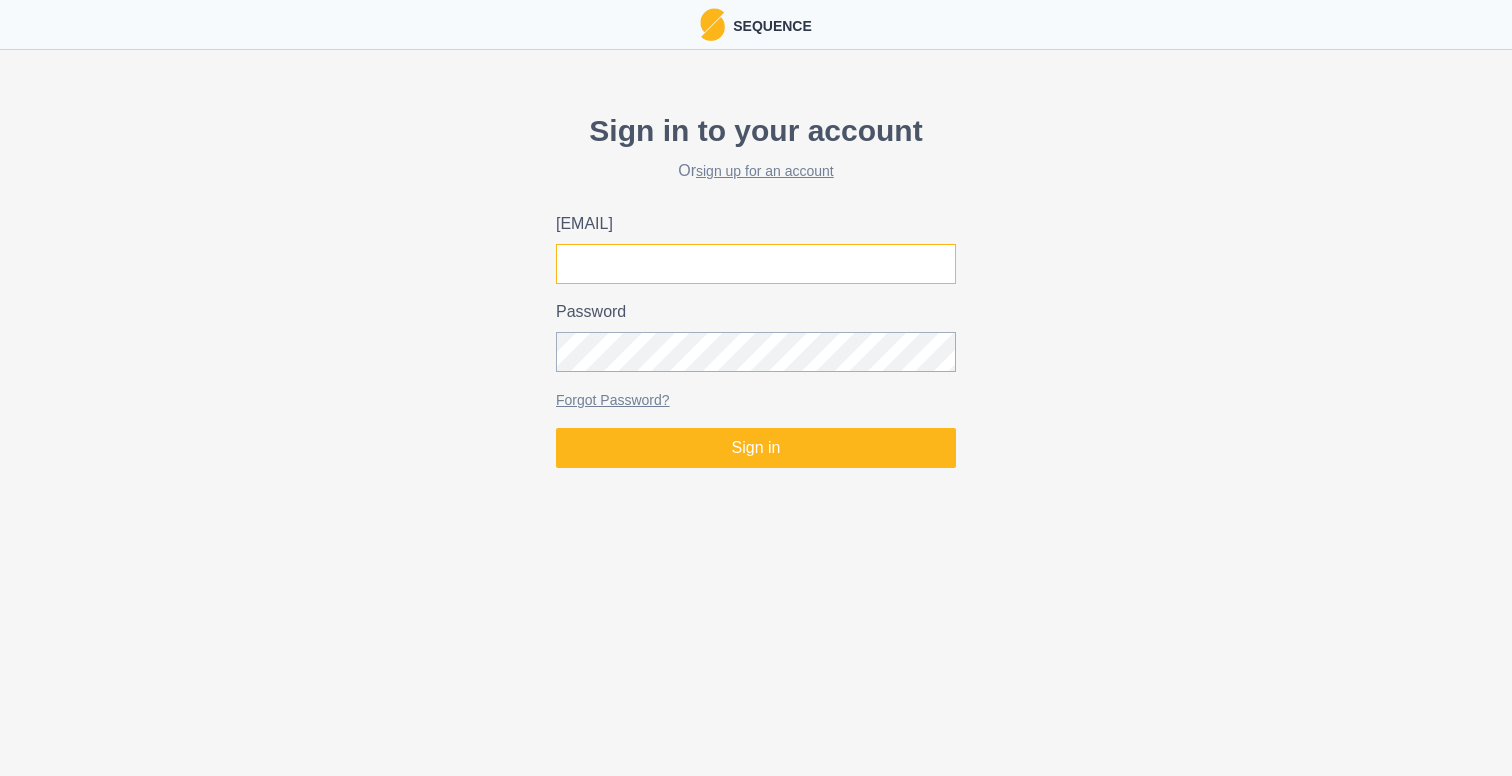 click on "[EMAIL]" at bounding box center [756, 264] 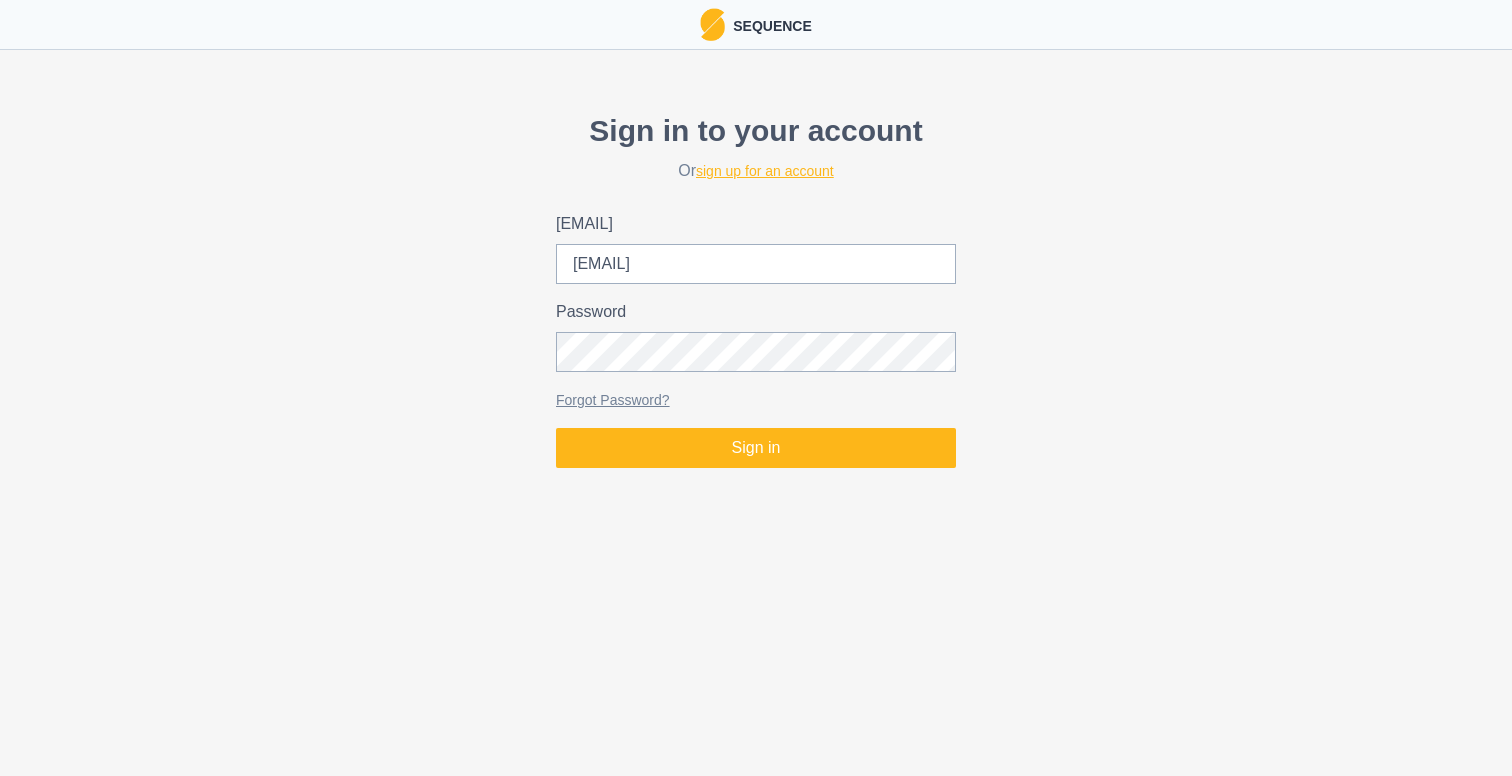 click on "sign up for an account" at bounding box center [765, 171] 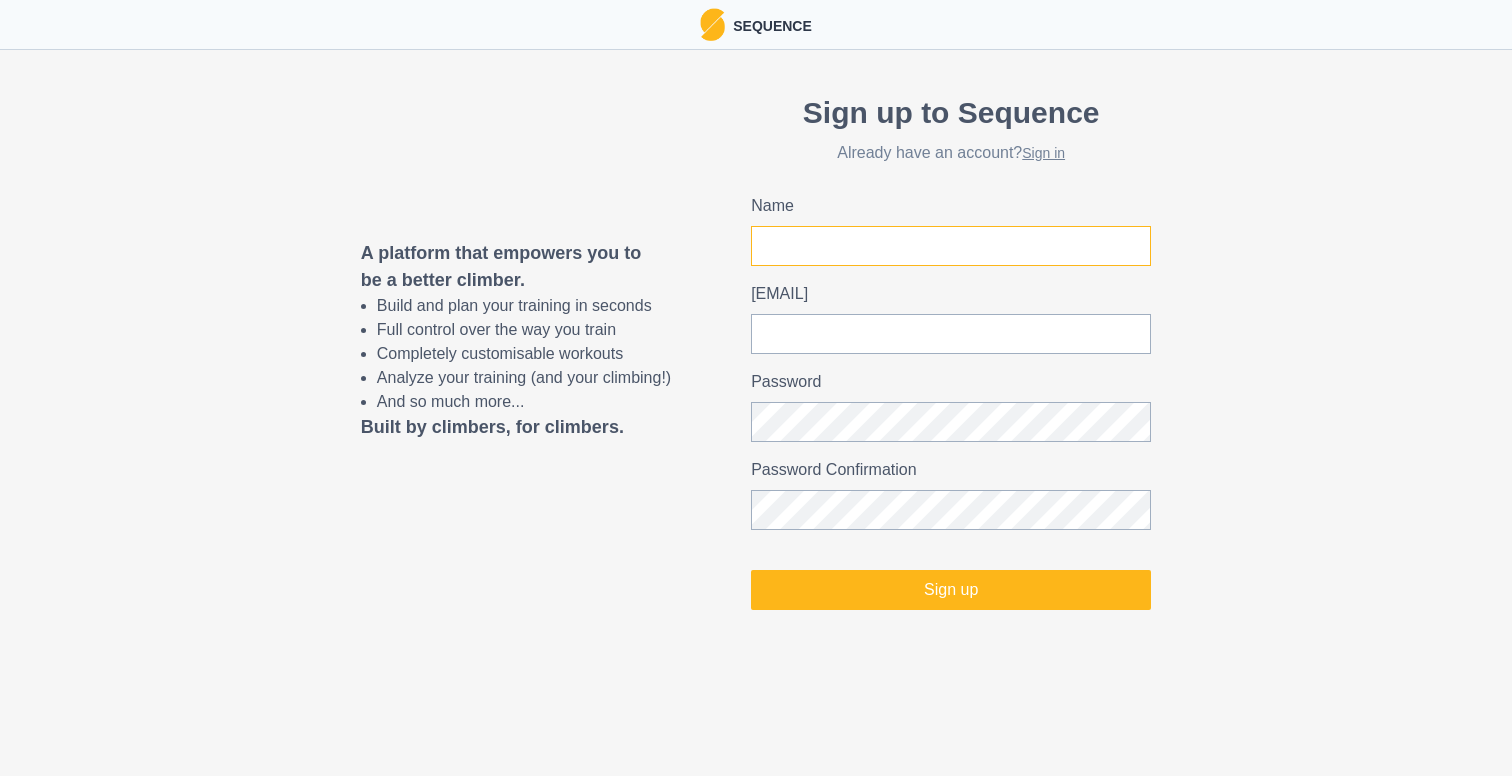 click on "Name" at bounding box center [951, 246] 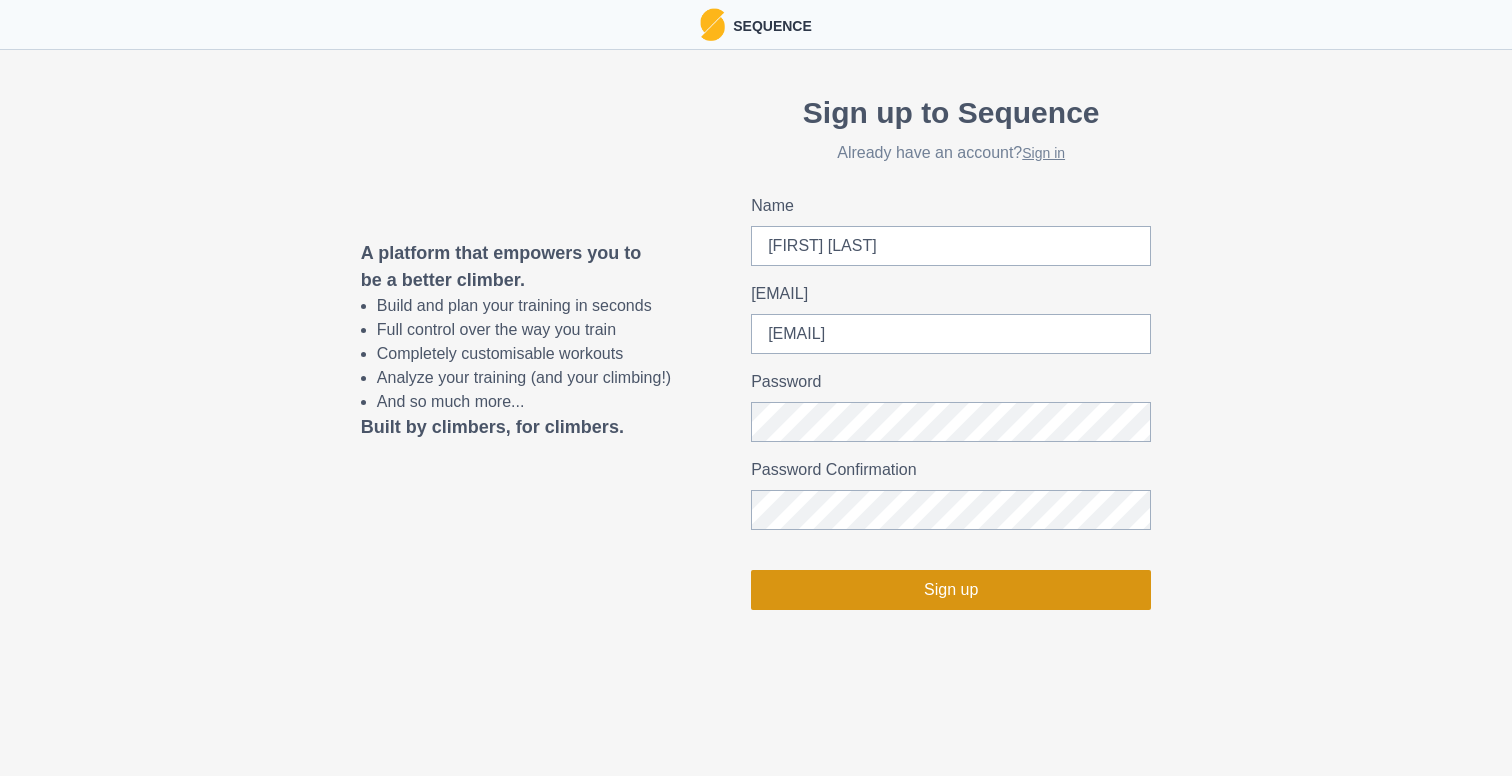 click on "Sign up" at bounding box center [951, 590] 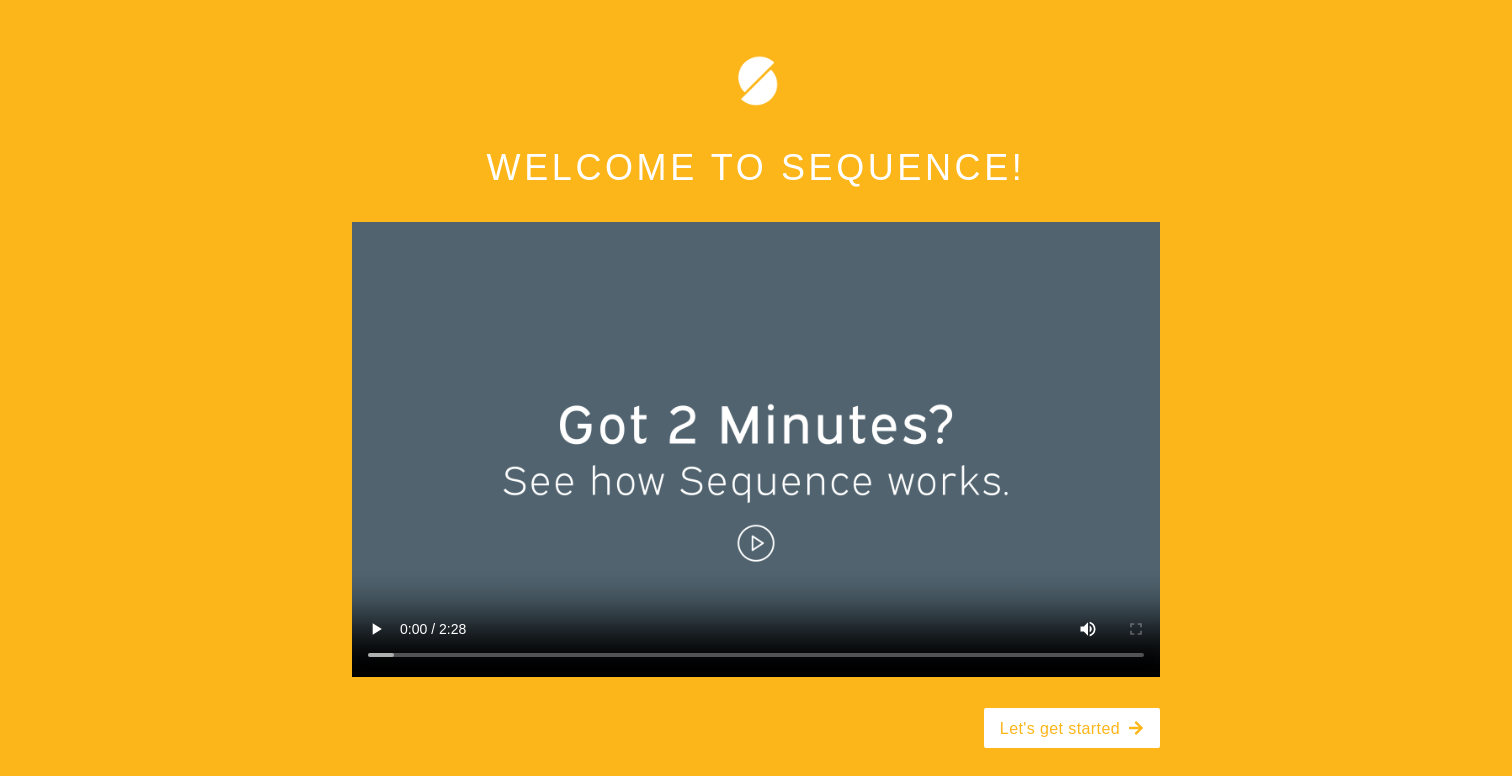 click at bounding box center (756, 449) 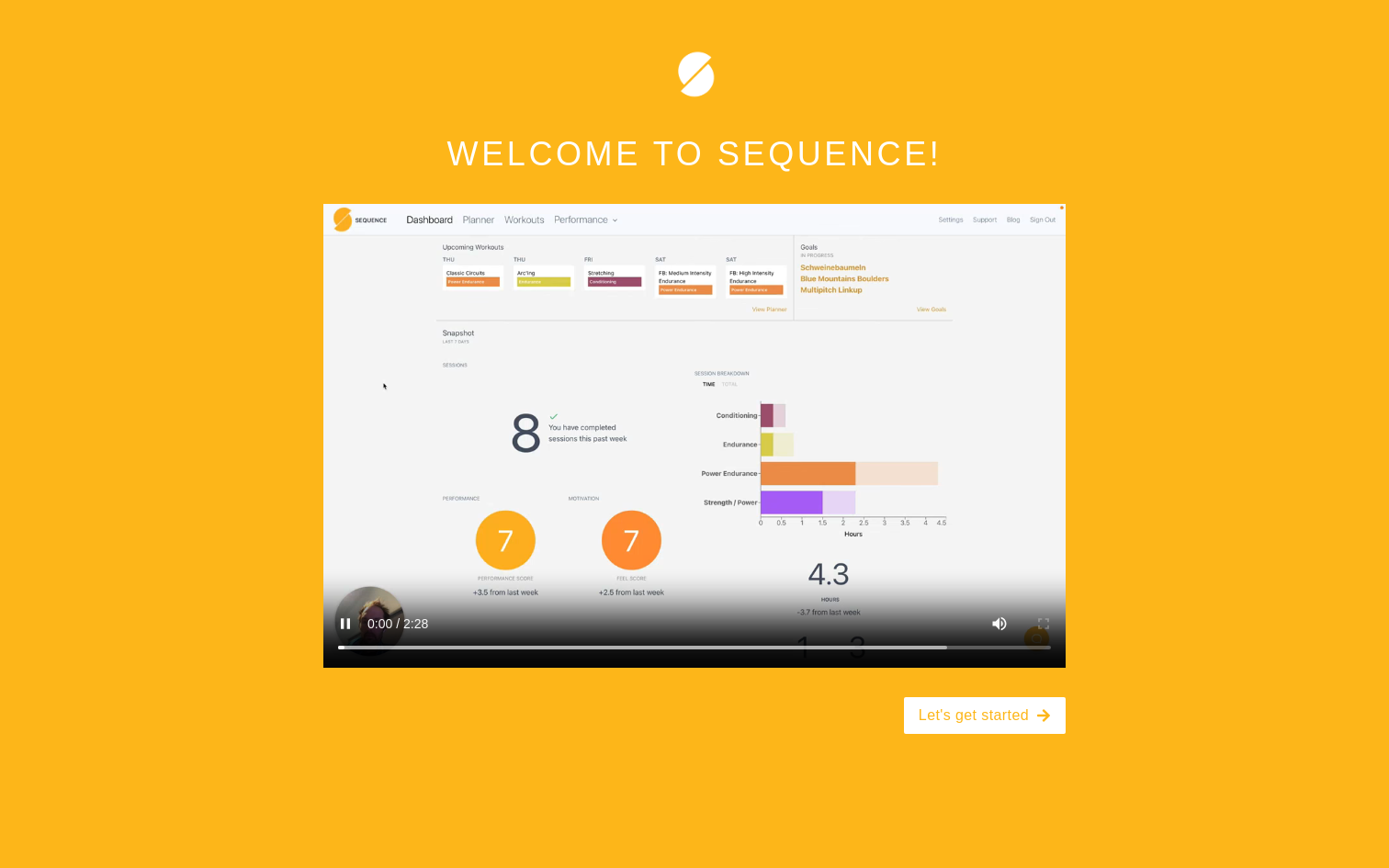 type 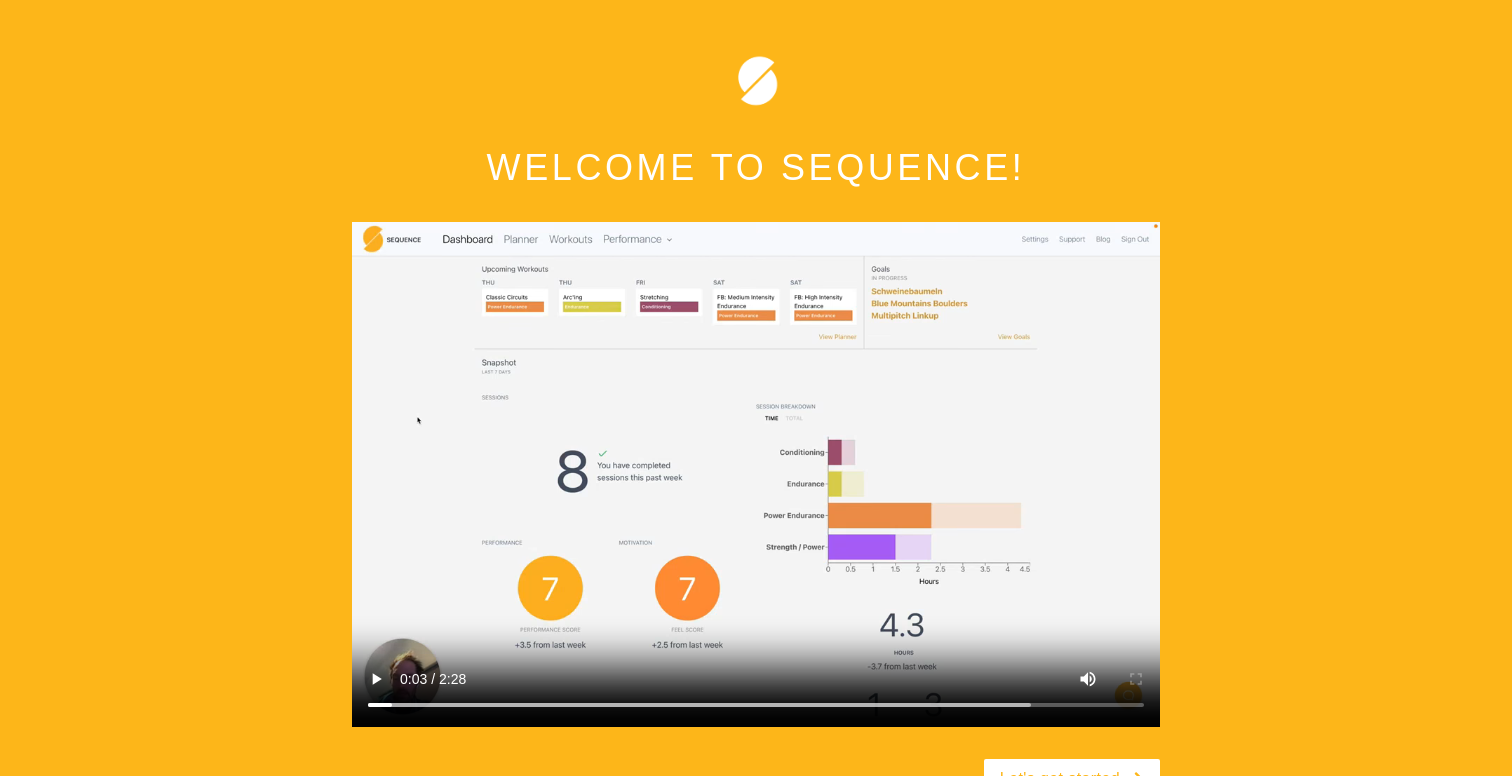 click at bounding box center [756, 474] 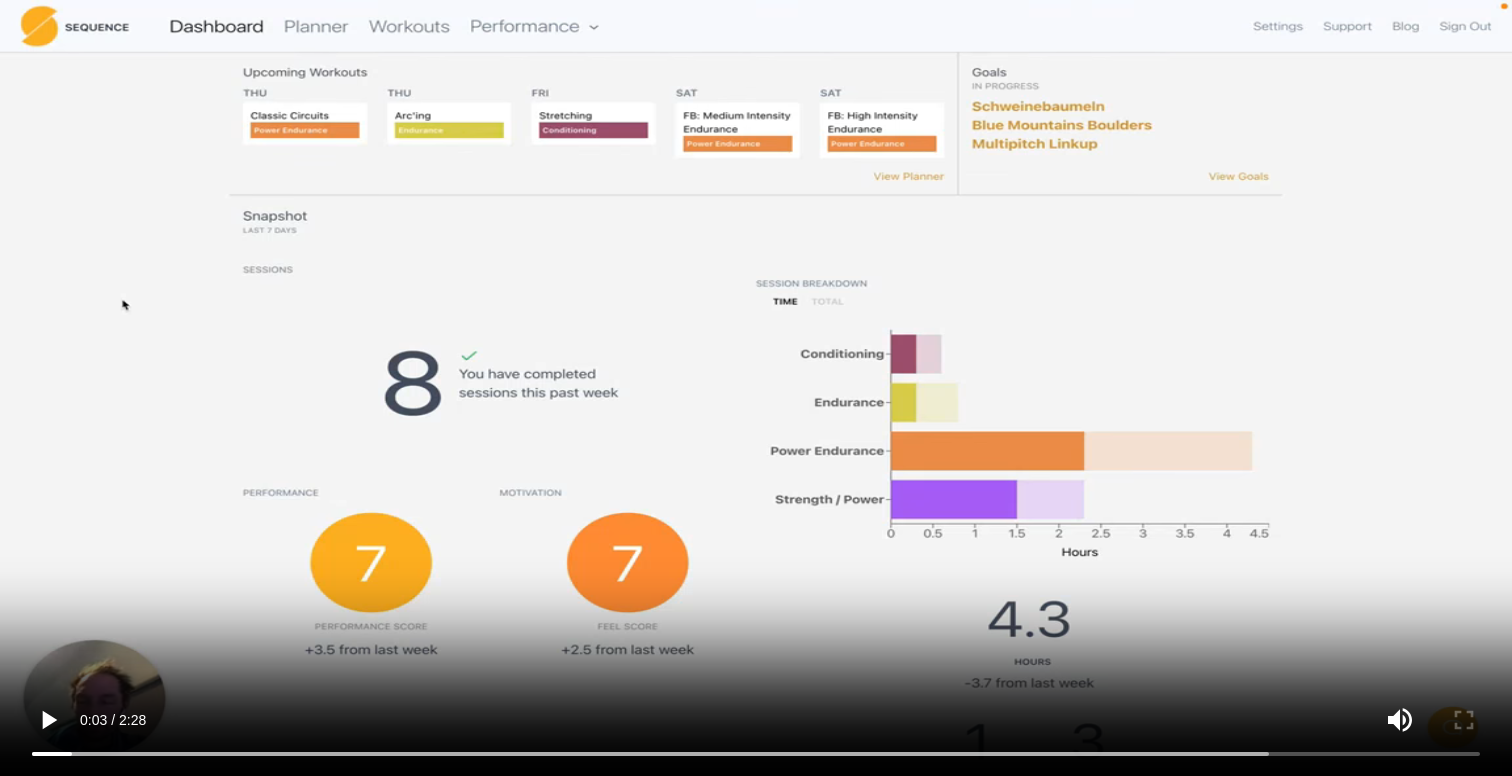 scroll, scrollTop: 70, scrollLeft: 0, axis: vertical 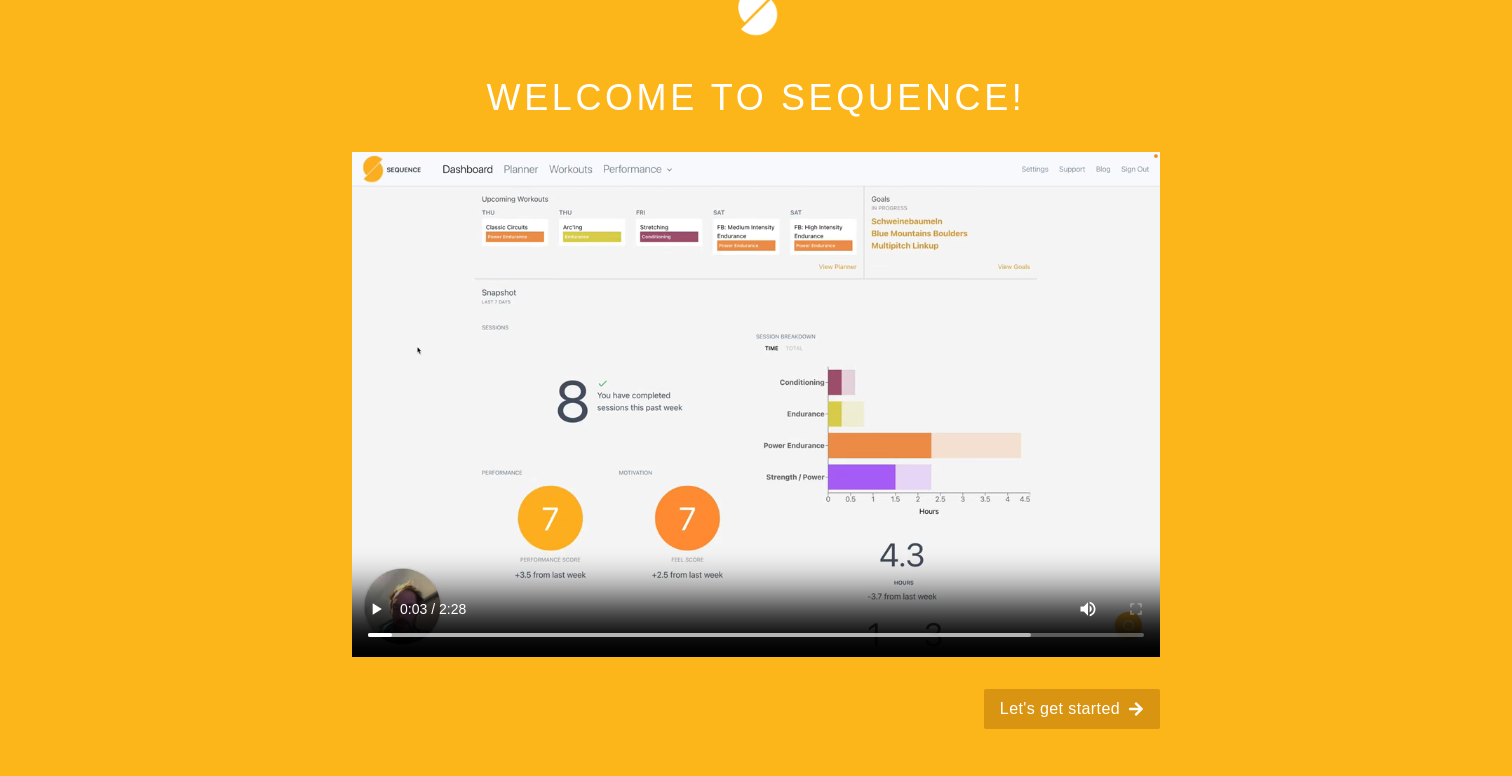 click on "Let's get started" at bounding box center [1072, 709] 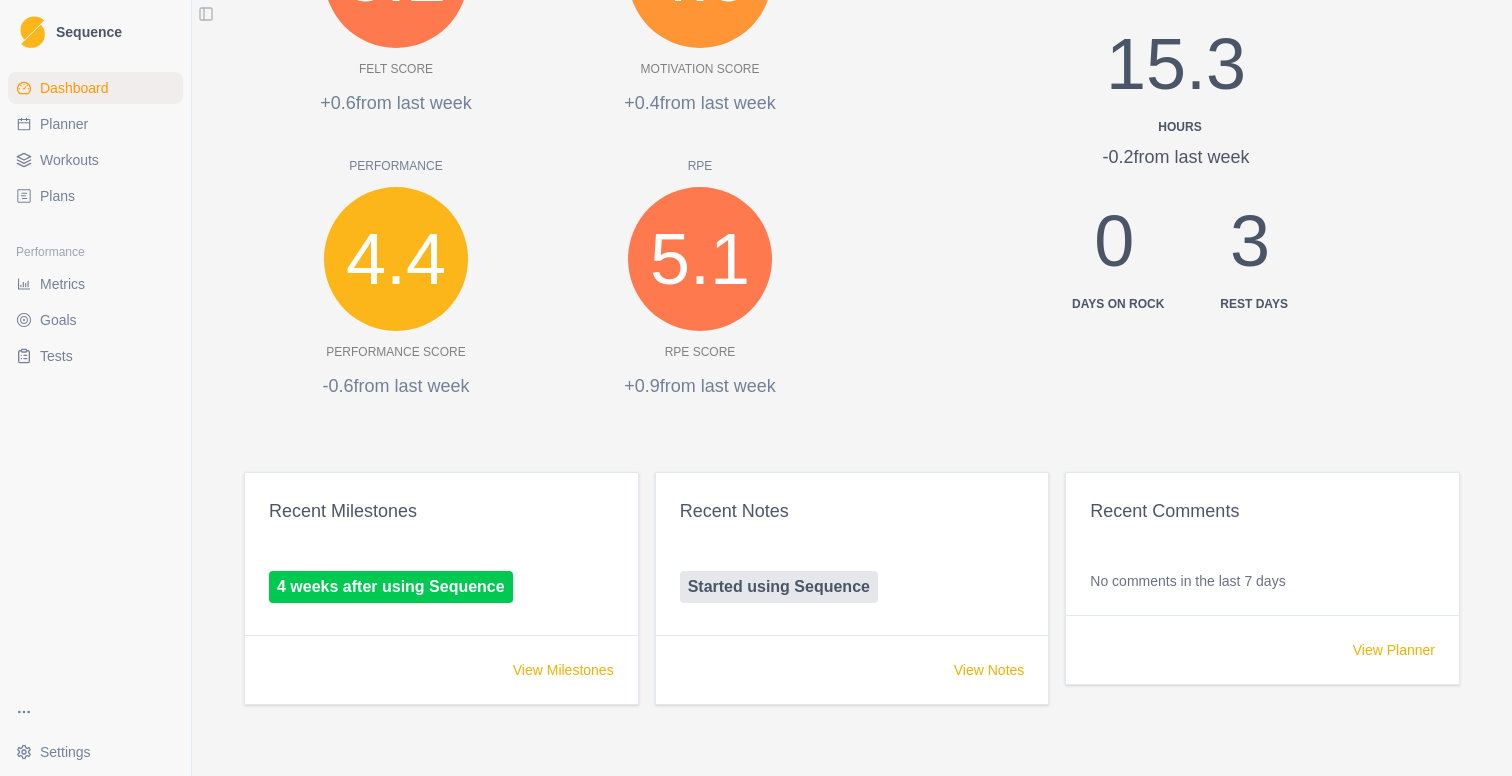 scroll, scrollTop: 0, scrollLeft: 0, axis: both 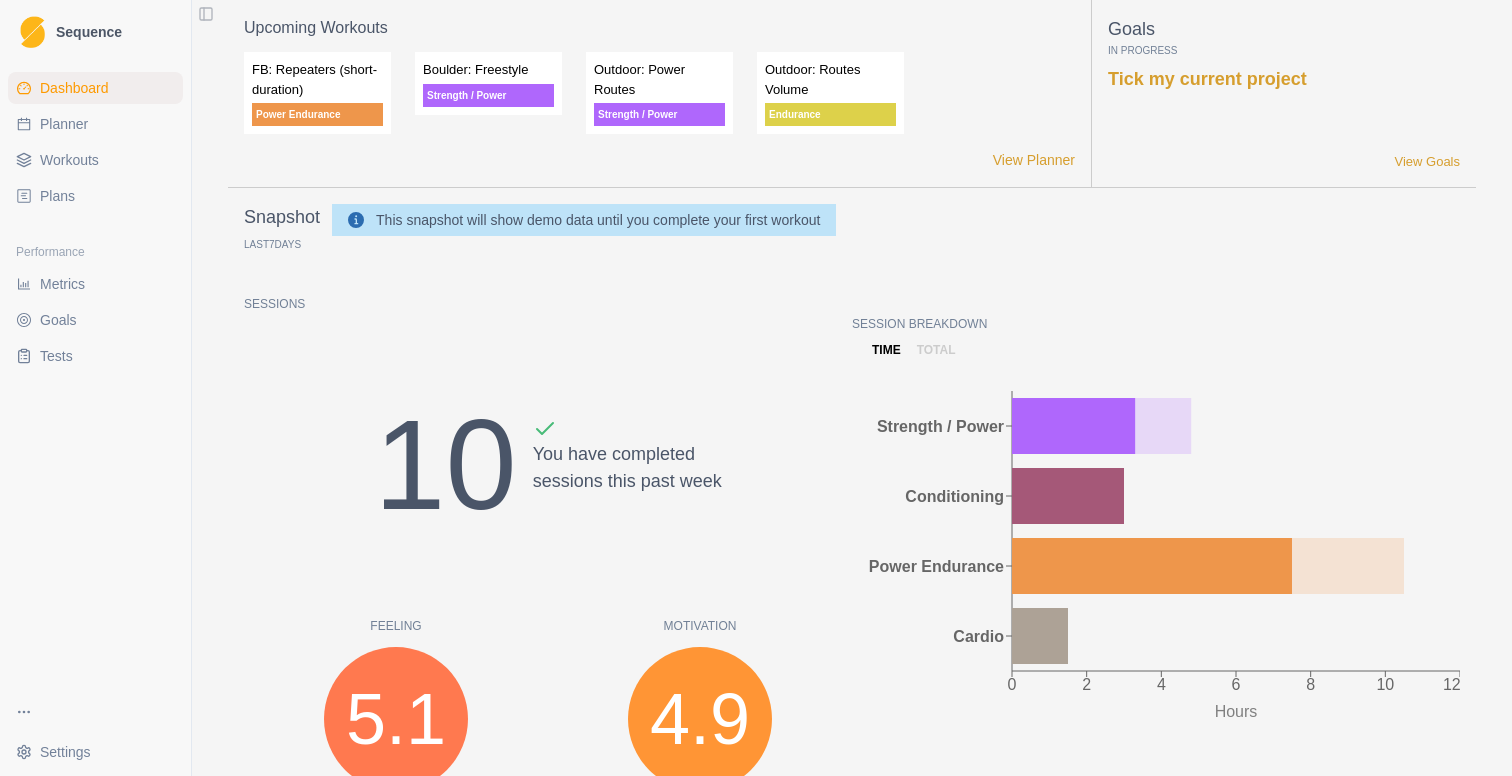 click on "Planner" at bounding box center (64, 124) 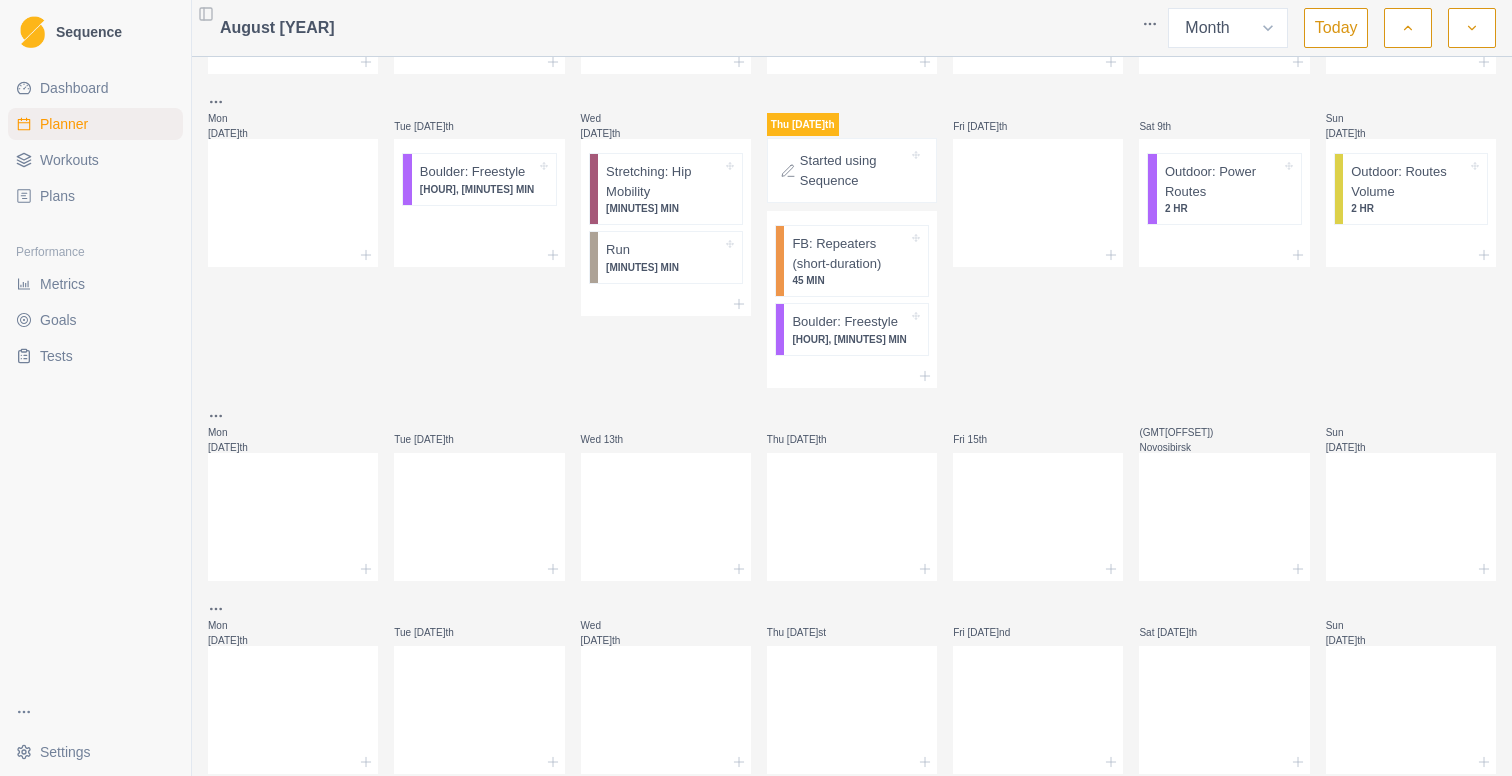 scroll, scrollTop: 0, scrollLeft: 0, axis: both 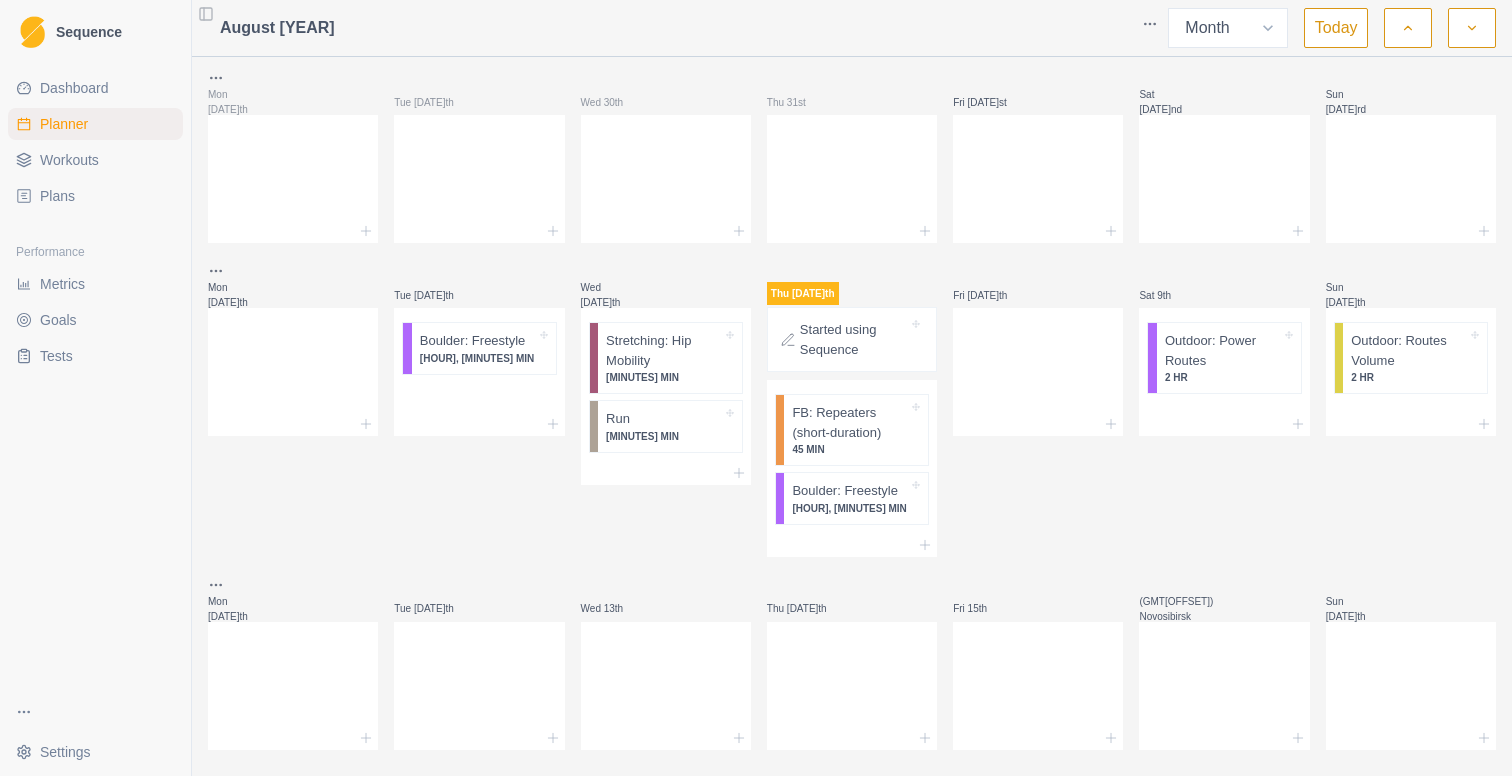 click on "Sequence Dashboard Planner Workouts Plans Performance Metrics Goals Tests Settings Toggle Sidebar August [YEAR] Week Month Today Mon [DATE]th Tue [DATE]th Wed [DATE]th Thu [DATE]th Fri [DATE]st Sat [DATE]nd Sun [DATE]rd Mon [DATE]th Tue [DATE]th Boulder: Freestyle 1 HR, 30 MIN Wed [DATE]th Stretching: Hip Mobility 15 MIN Run 30 MIN Thu [DATE]th Started using Sequence FB: Repeaters (short-duration) 45 MIN Boulder: Freestyle 1 HR, 30 MIN Fri [DATE]th Sat [DATE]th Outdoor: Power Routes 2 HR Sun [DATE]th Outdoor: Routes Volume 2 HR Mon [DATE]th Tue [DATE]th Wed [DATE]th Thu [DATE]th Fri [DATE]th Sat [DATE]th Sun [DATE]th Mon [DATE]th Tue [DATE]th Wed [DATE]th Thu [DATE]th Fri [DATE]th Sat [DATE]th Sun [DATE]th Mon [DATE]th Tue [DATE]th Wed [DATE]th Thu [DATE]th Fri [DATE]th Sat [DATE]th Sun [DATE]th" at bounding box center (756, 388) 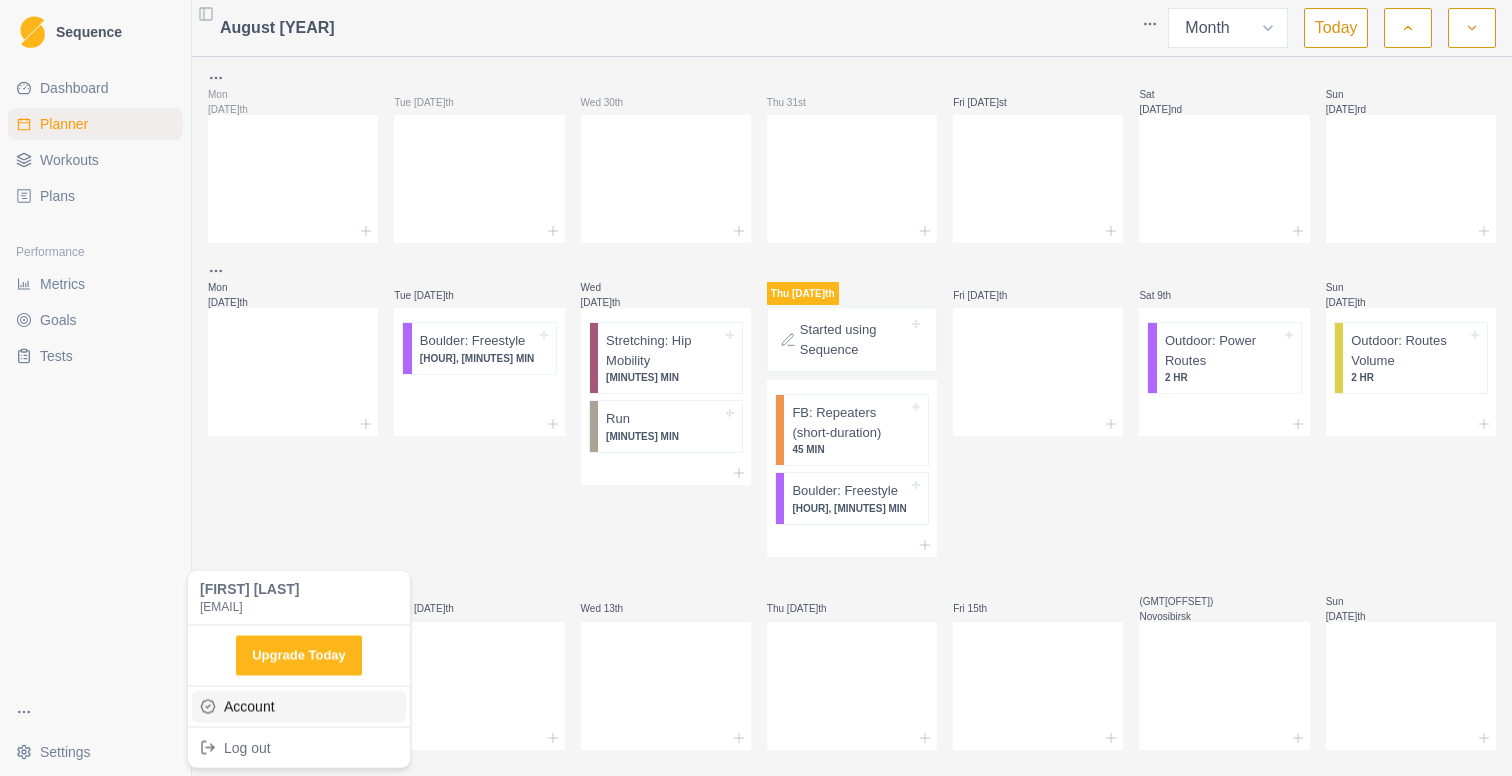 click on "Account" at bounding box center (299, 706) 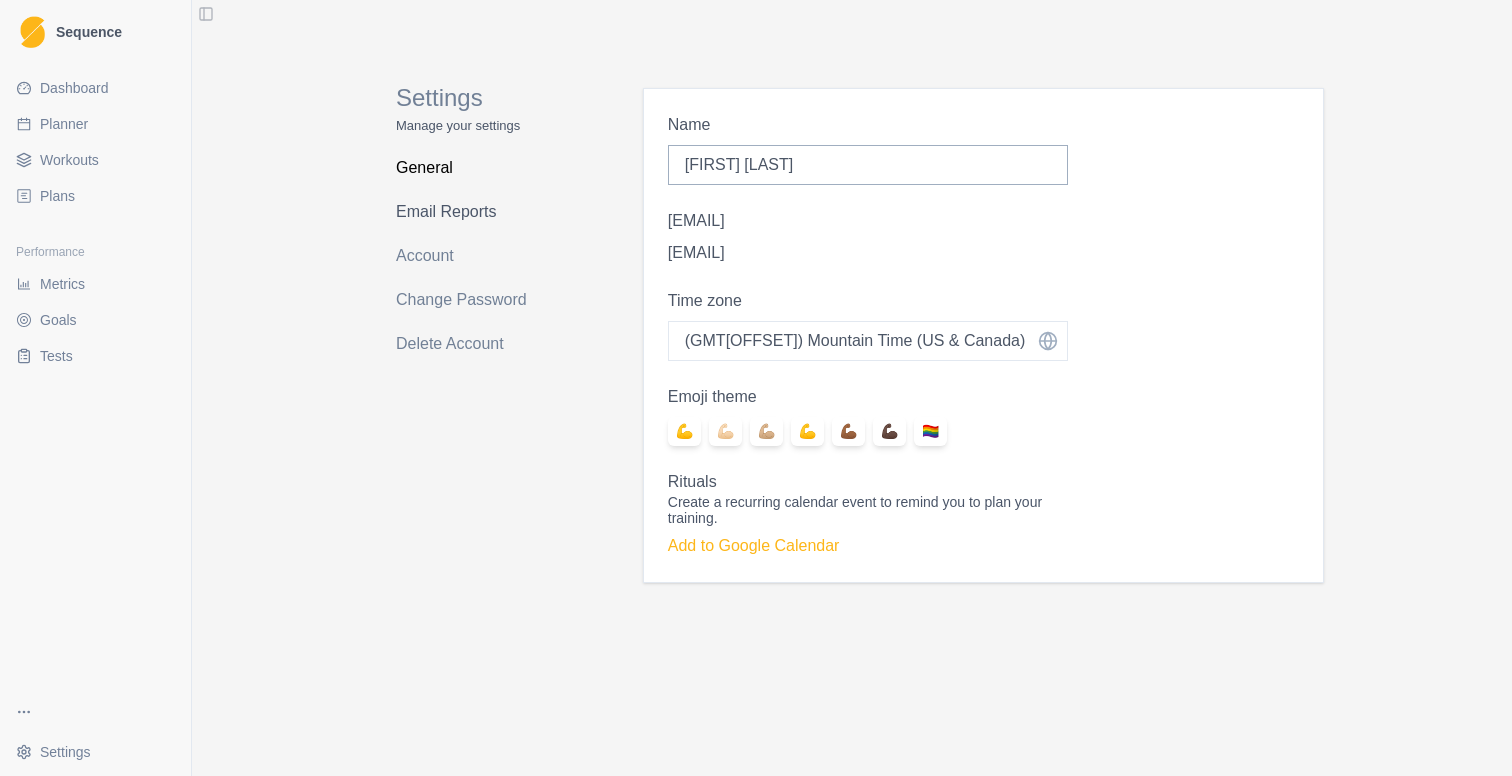 click on "Email Reports" at bounding box center [475, 212] 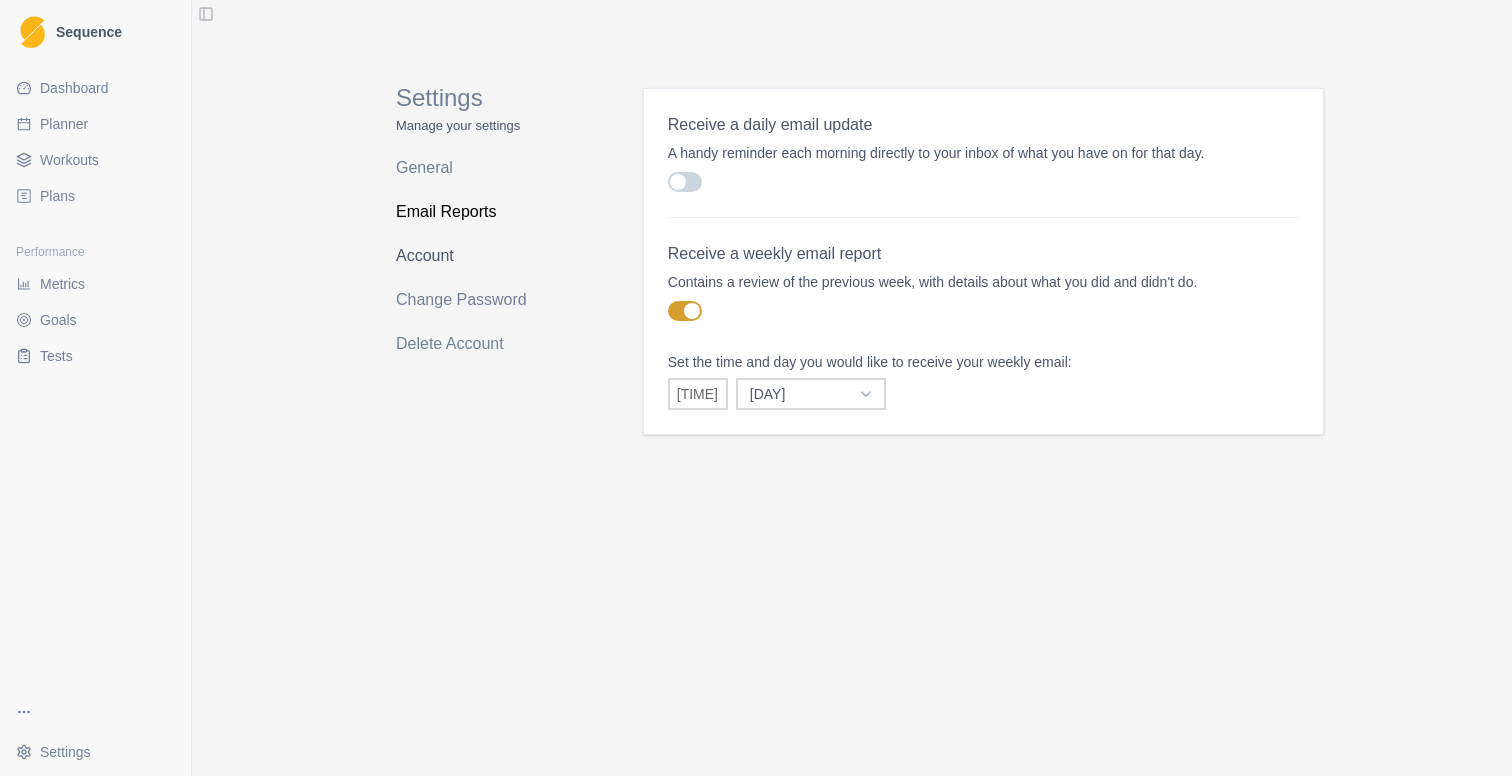 click on "Account" at bounding box center (475, 256) 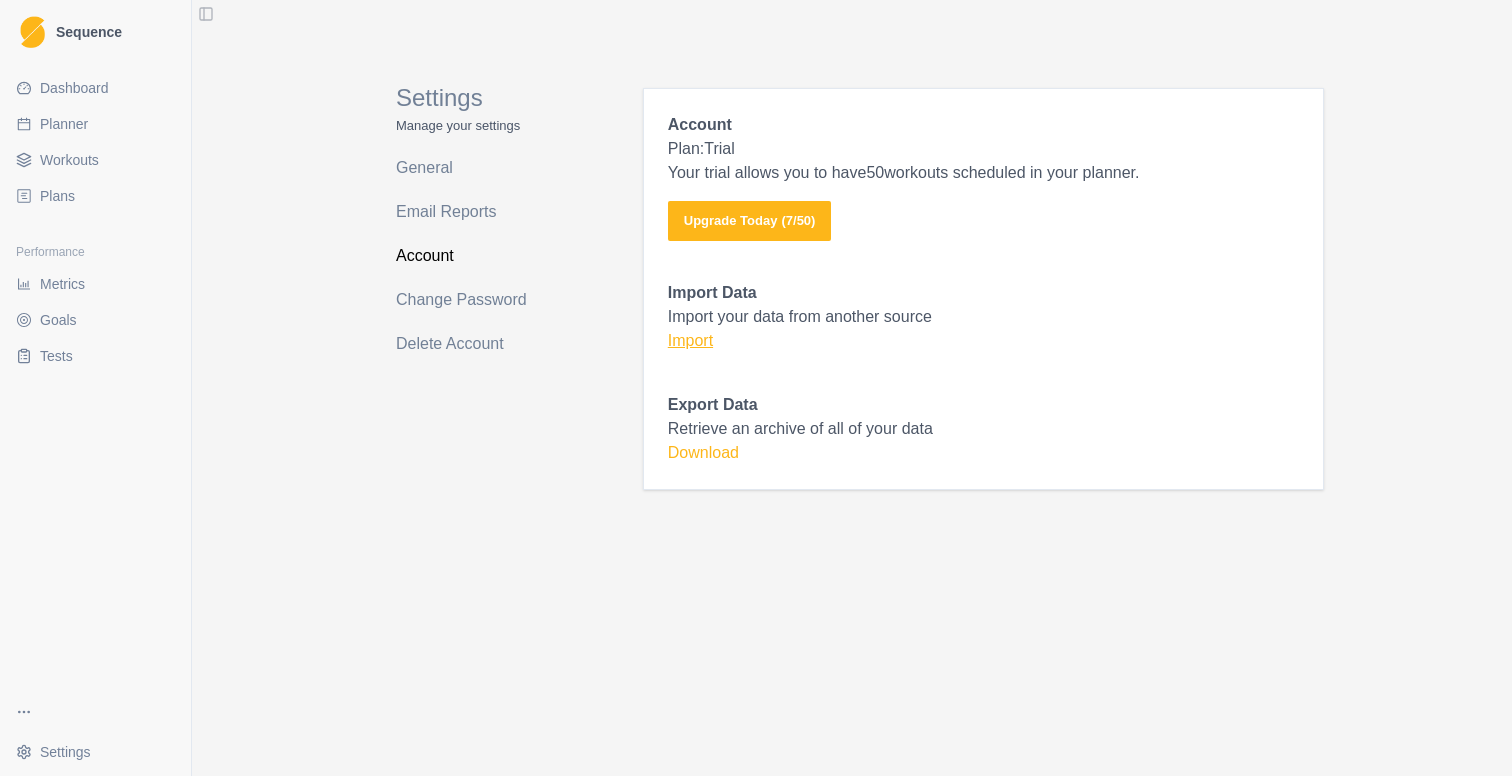click on "Import" at bounding box center [690, 340] 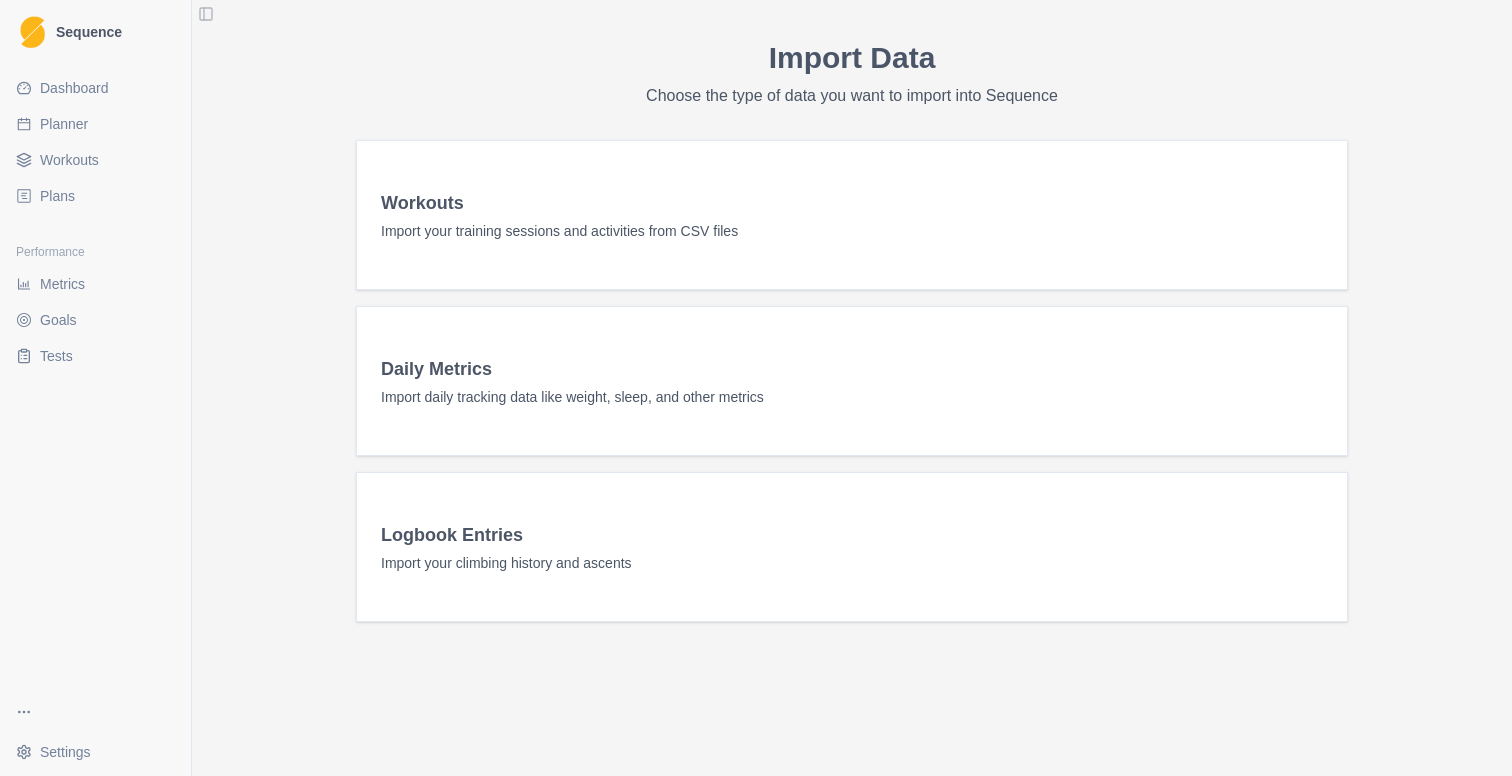 scroll, scrollTop: 0, scrollLeft: 0, axis: both 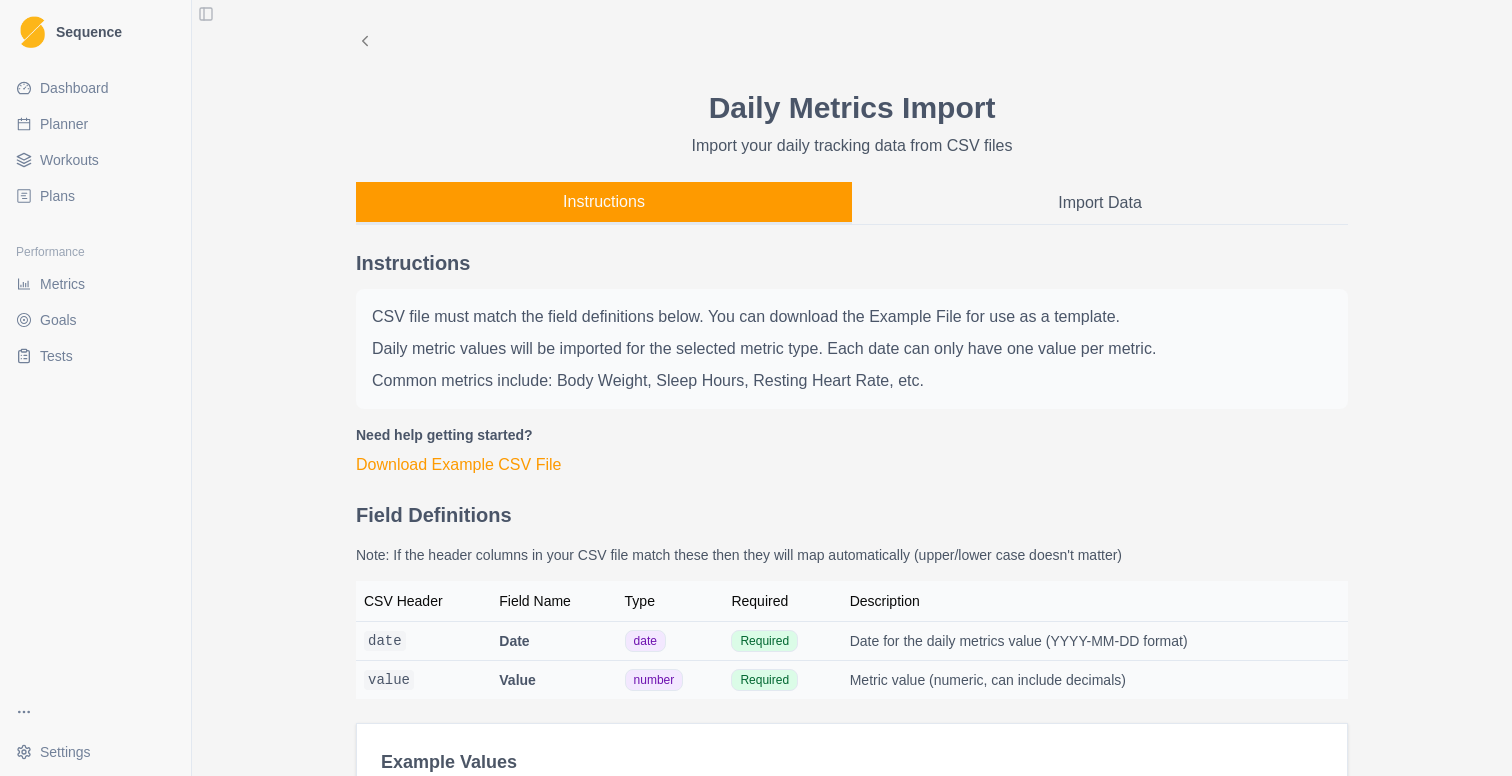 click on "Import Data" at bounding box center (1100, 203) 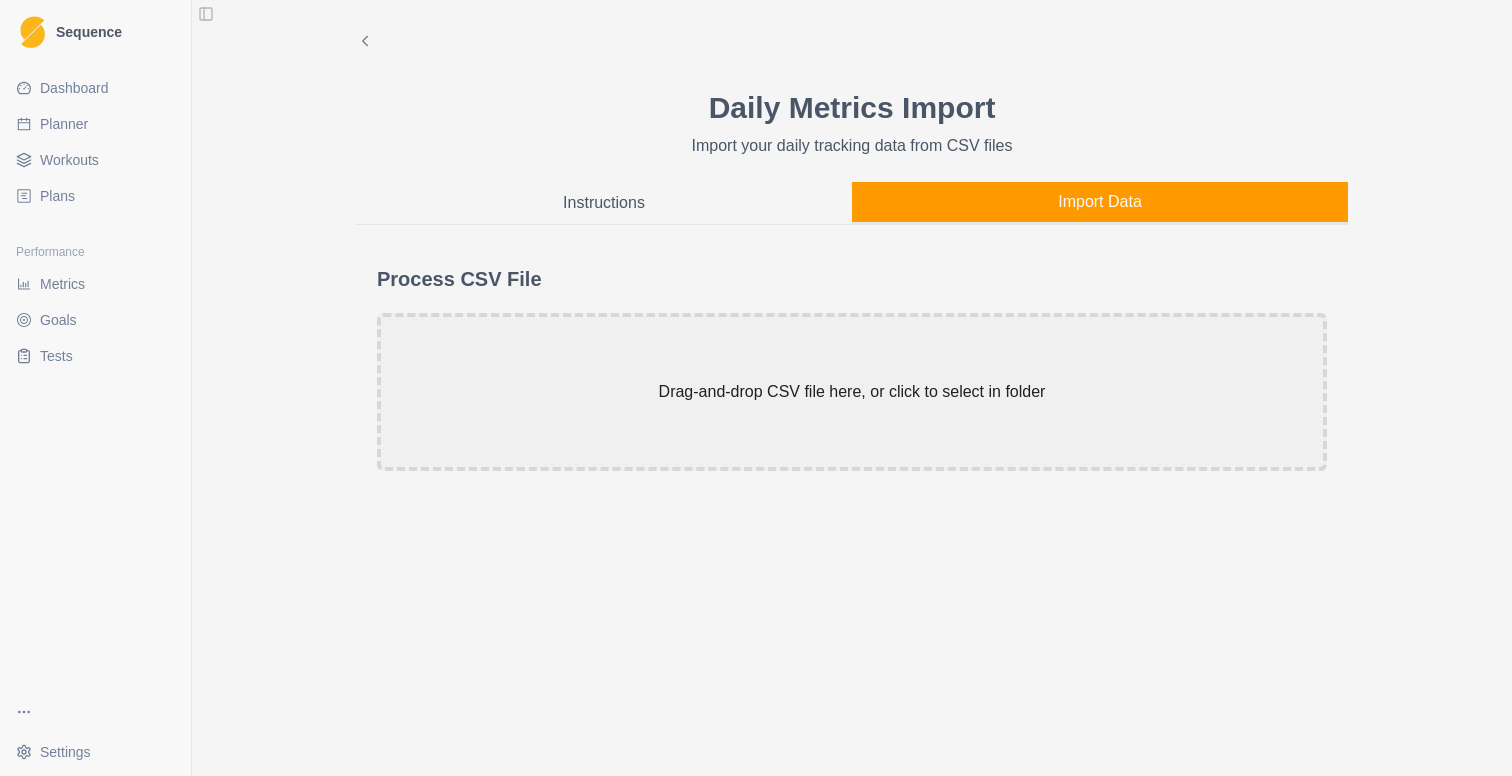 click on "Instructions" at bounding box center (604, 203) 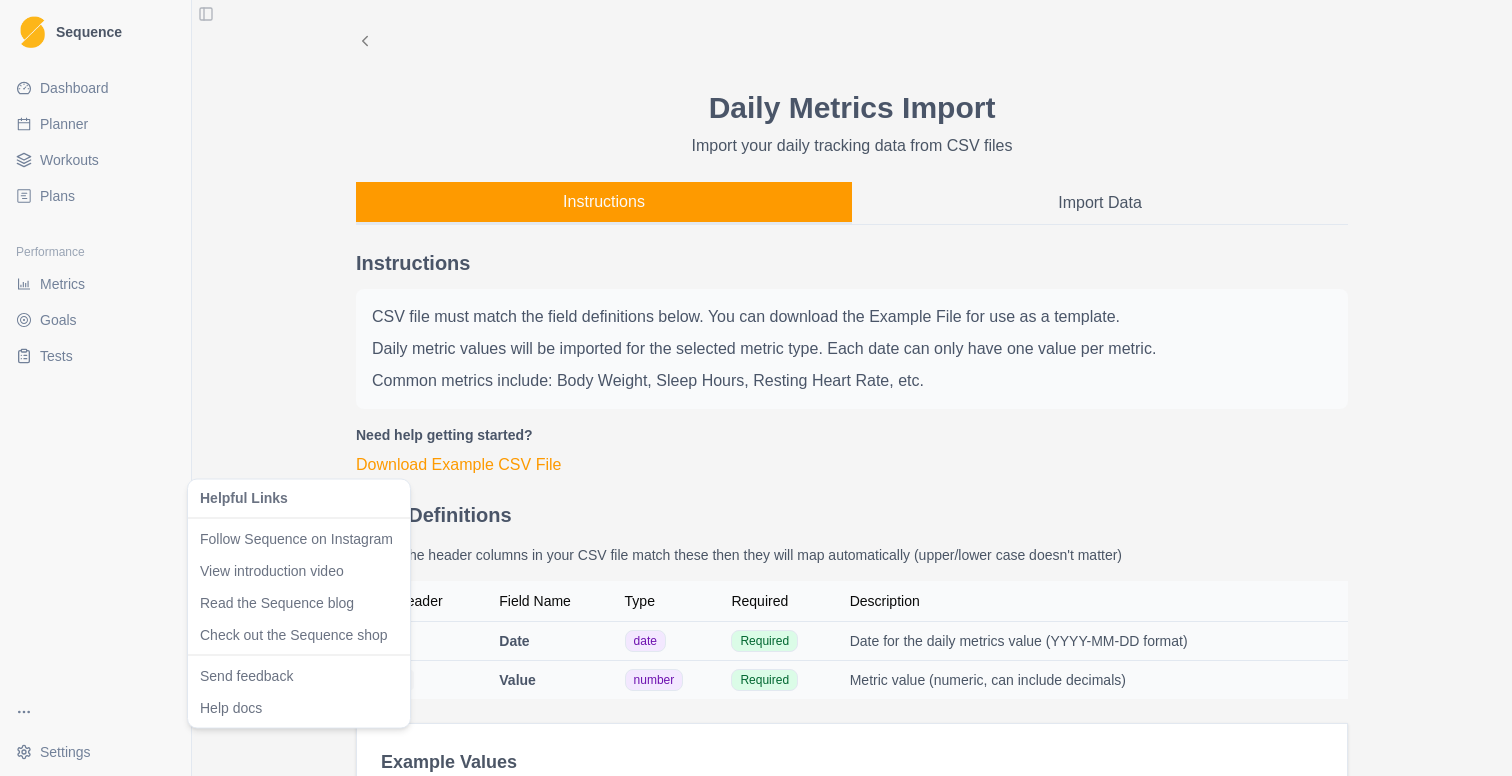 click on "Sequence Dashboard Planner Workouts Plans Performance Metrics Goals Tests Settings Toggle Sidebar Daily Metrics Import Import your daily tracking data from CSV files Instructions Import Data Instructions CSV file must match the field definitions below. You can download the Example File for use as a template. Daily metric values will be imported for the selected metric type. Each date can only have one value per metric. Common metrics include: Body Weight, Sleep Hours, Resting Heart Rate, etc. Need help getting started? Download Example CSV File Field Definitions Note: If the header columns in your CSV file match these then they will map automatically (upper/lower case doesn't matter) CSV Header Field Name Type Required Description date Date date Required Date for the daily metrics value (YYYY-MM-DD format) value Value number Required Metric value (numeric, can include decimals) Example Values Body Weight:  68.5, 70.2, 69.8 Sleep Hours:  7.5, 8.0, 6.5 Resting Heart Rate:  55, 58, 52" at bounding box center (756, 388) 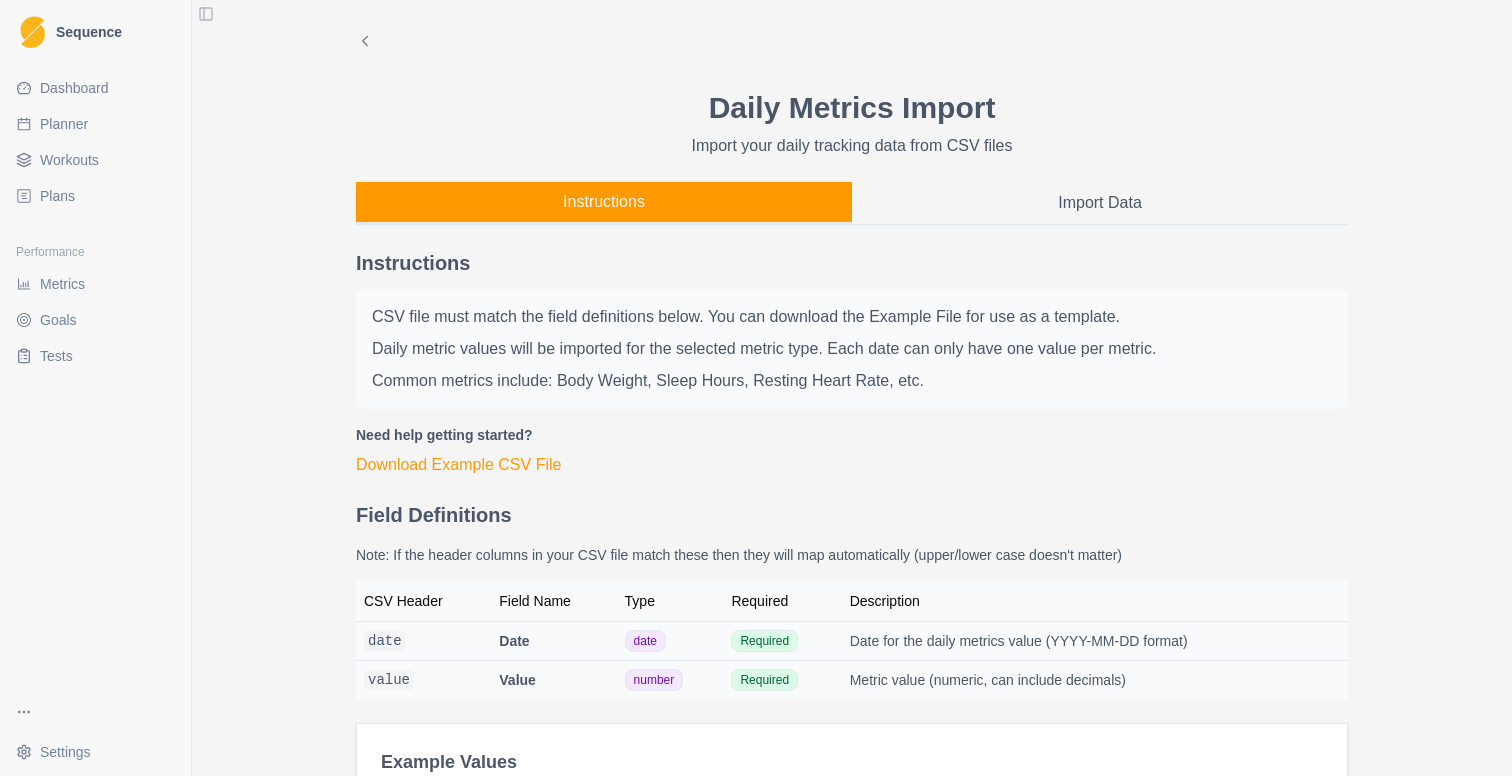click on "Sequence Dashboard Planner Workouts Plans Performance Metrics Goals Tests Settings Toggle Sidebar Daily Metrics Import Import your daily tracking data from CSV files Instructions Import Data Instructions CSV file must match the field definitions below. You can download the Example File for use as a template. Daily metric values will be imported for the selected metric type. Each date can only have one value per metric. Common metrics include: Body Weight, Sleep Hours, Resting Heart Rate, etc. Need help getting started? Download Example CSV File Field Definitions Note: If the header columns in your CSV file match these then they will map automatically (upper/lower case doesn't matter) CSV Header Field Name Type Required Description date Date date Required Date for the daily metrics value (YYYY-MM-DD format) value Value number Required Metric value (numeric, can include decimals) Example Values Body Weight:  68.5, 70.2, 69.8 Sleep Hours:  7.5, 8.0, 6.5 Resting Heart Rate:  55, 58, 52" at bounding box center (756, 388) 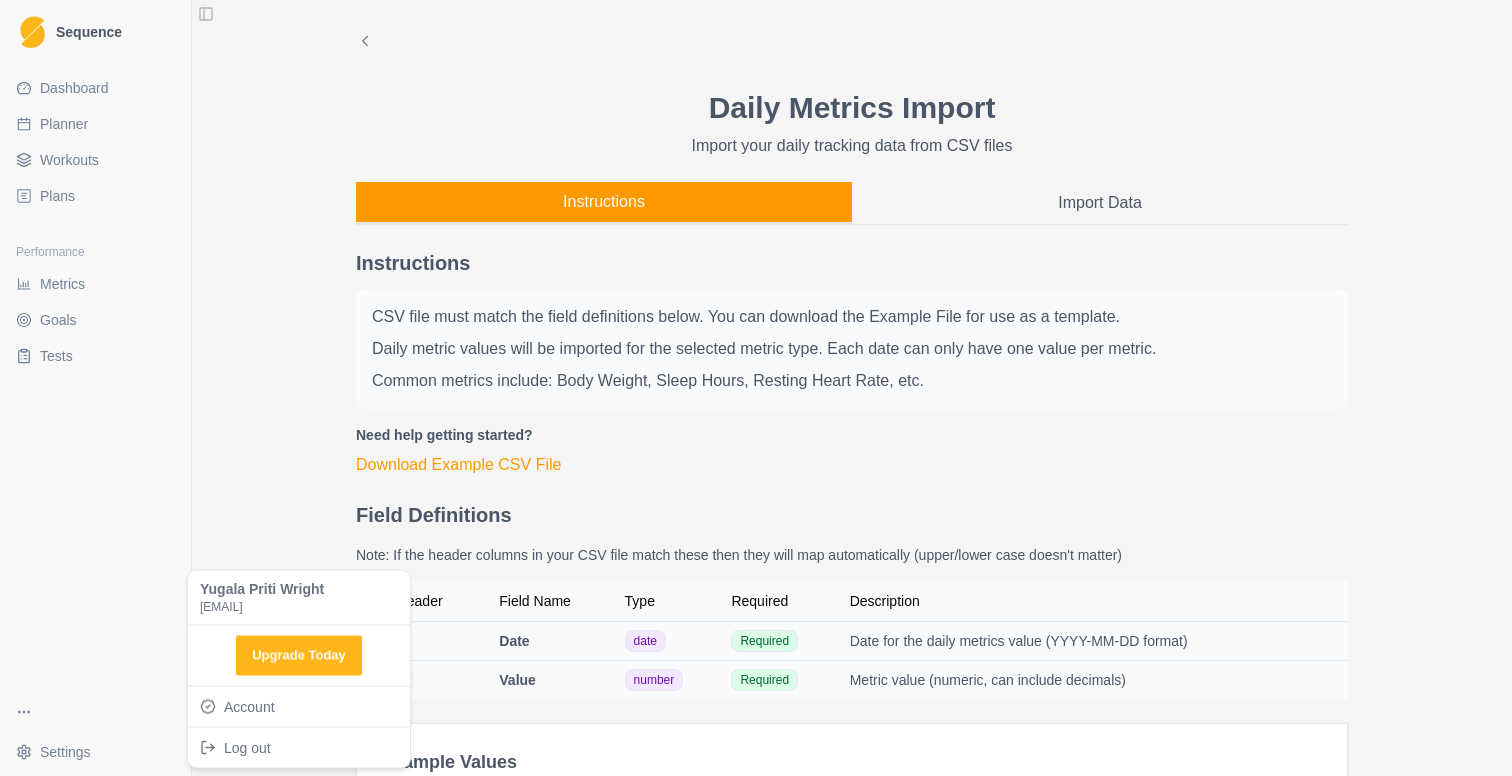 click on "Sequence Dashboard Planner Workouts Plans Performance Metrics Goals Tests Settings Toggle Sidebar Daily Metrics Import Import your daily tracking data from CSV files Instructions Import Data Instructions CSV file must match the field definitions below. You can download the Example File for use as a template. Daily metric values will be imported for the selected metric type. Each date can only have one value per metric. Common metrics include: Body Weight, Sleep Hours, Resting Heart Rate, etc. Need help getting started? Download Example CSV File Field Definitions Note: If the header columns in your CSV file match these then they will map automatically (upper/lower case doesn't matter) CSV Header Field Name Type Required Description date Date date Required Date for the daily metrics value (YYYY-MM-DD format) value Value number Required Metric value (numeric, can include decimals) Example Values Body Weight:  68.5, 70.2, 69.8 Sleep Hours:  7.5, 8.0, 6.5 Resting Heart Rate:  55, 58, 52" at bounding box center (756, 388) 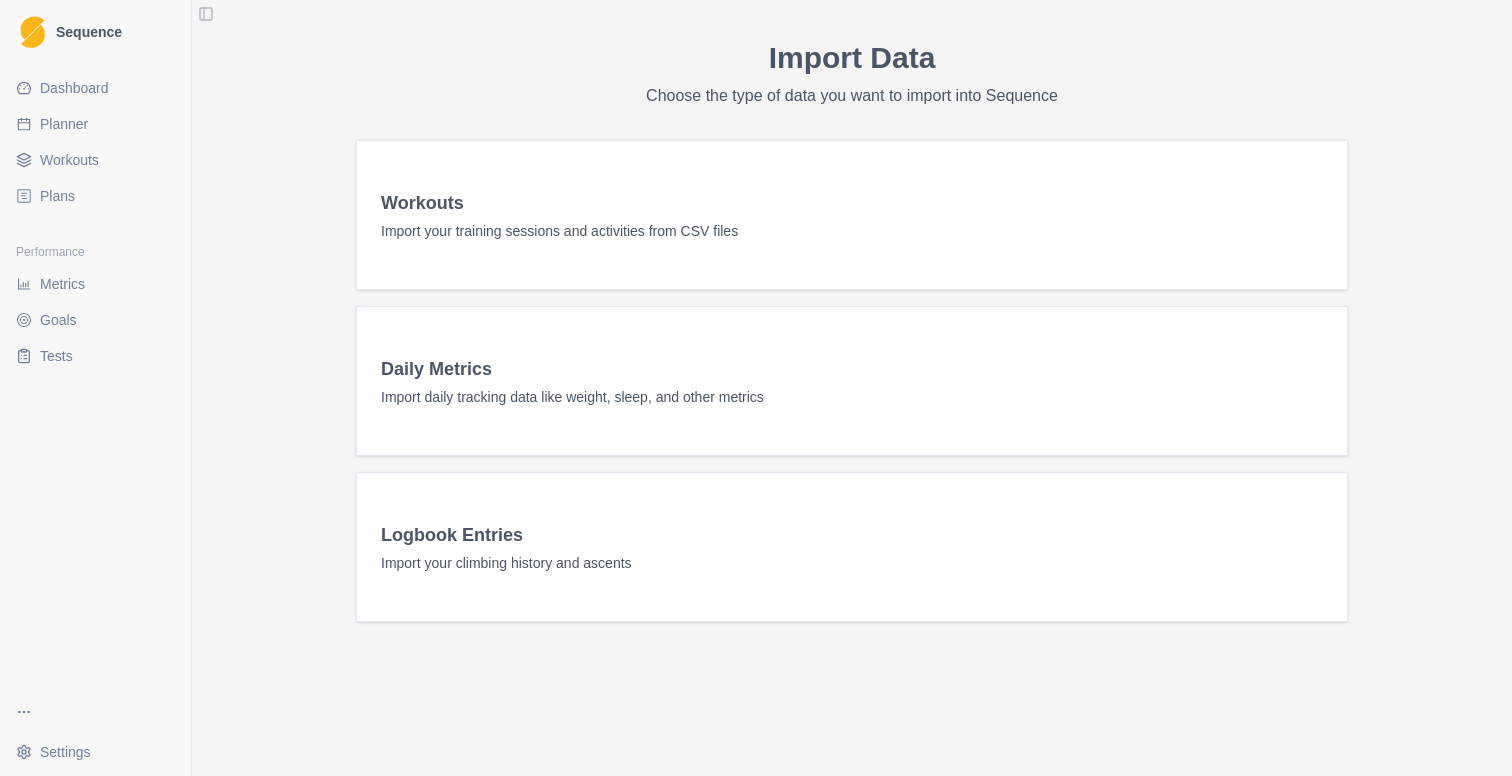 click on "Workouts" at bounding box center [852, 203] 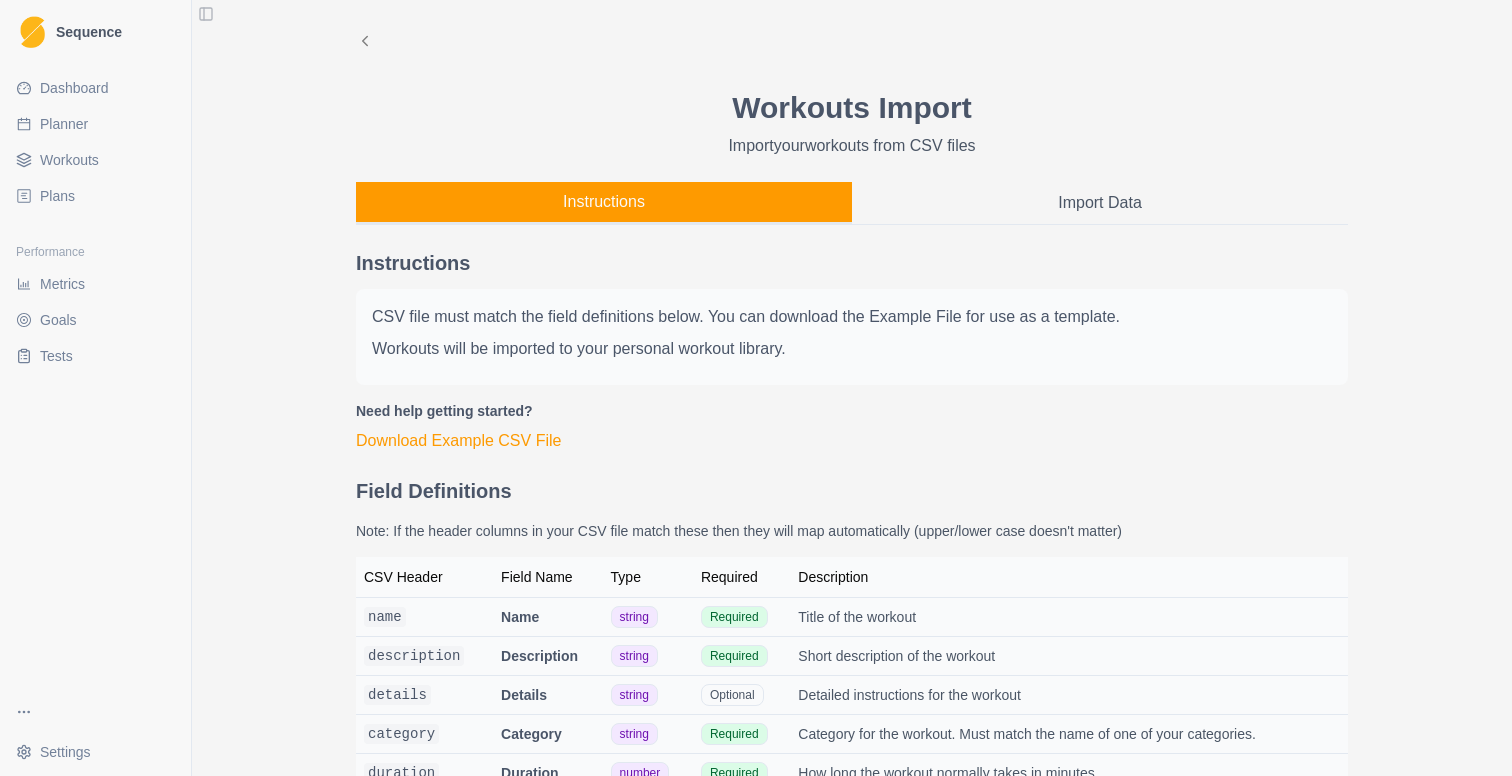 click on "Dashboard" at bounding box center [95, 88] 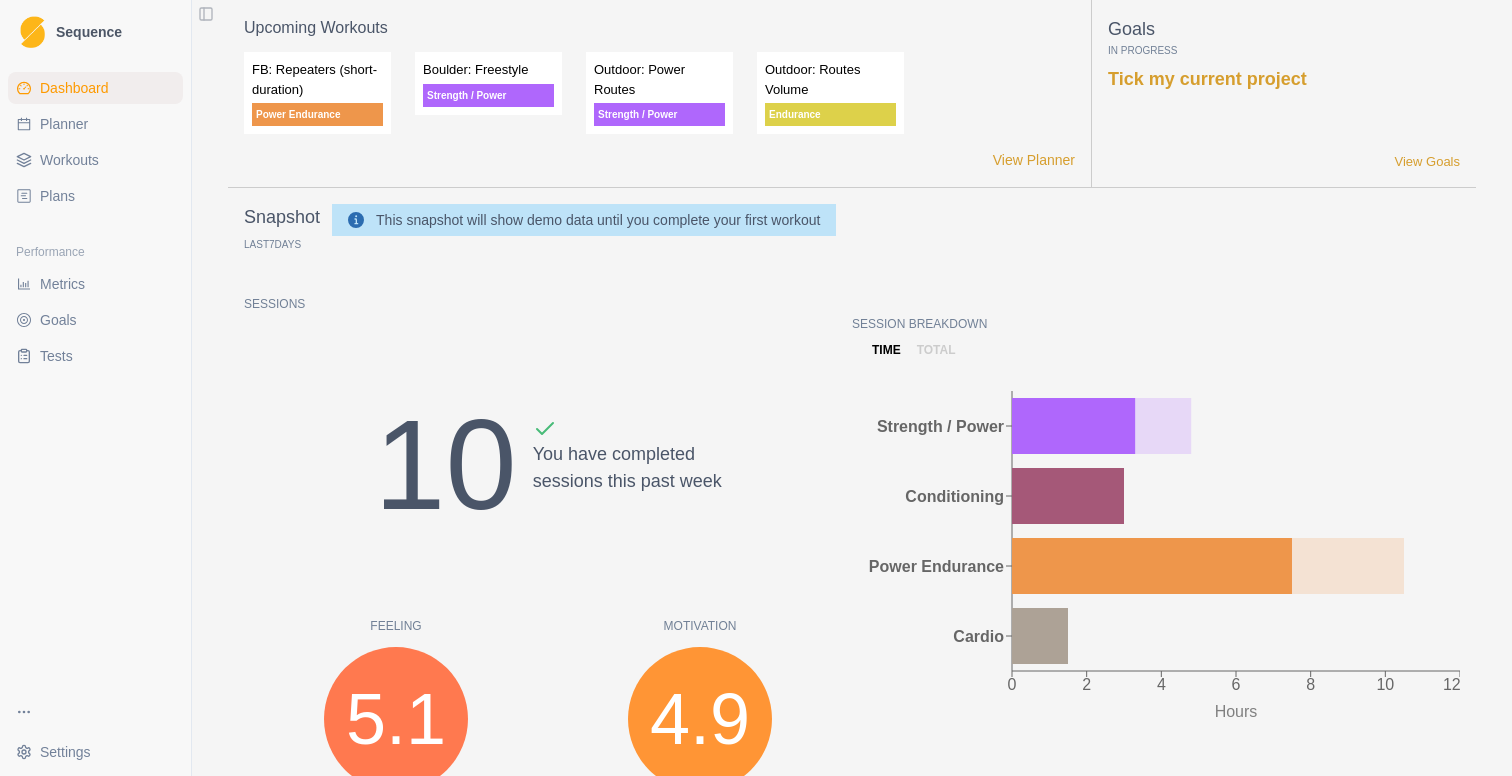 click on "Goals" at bounding box center [95, 320] 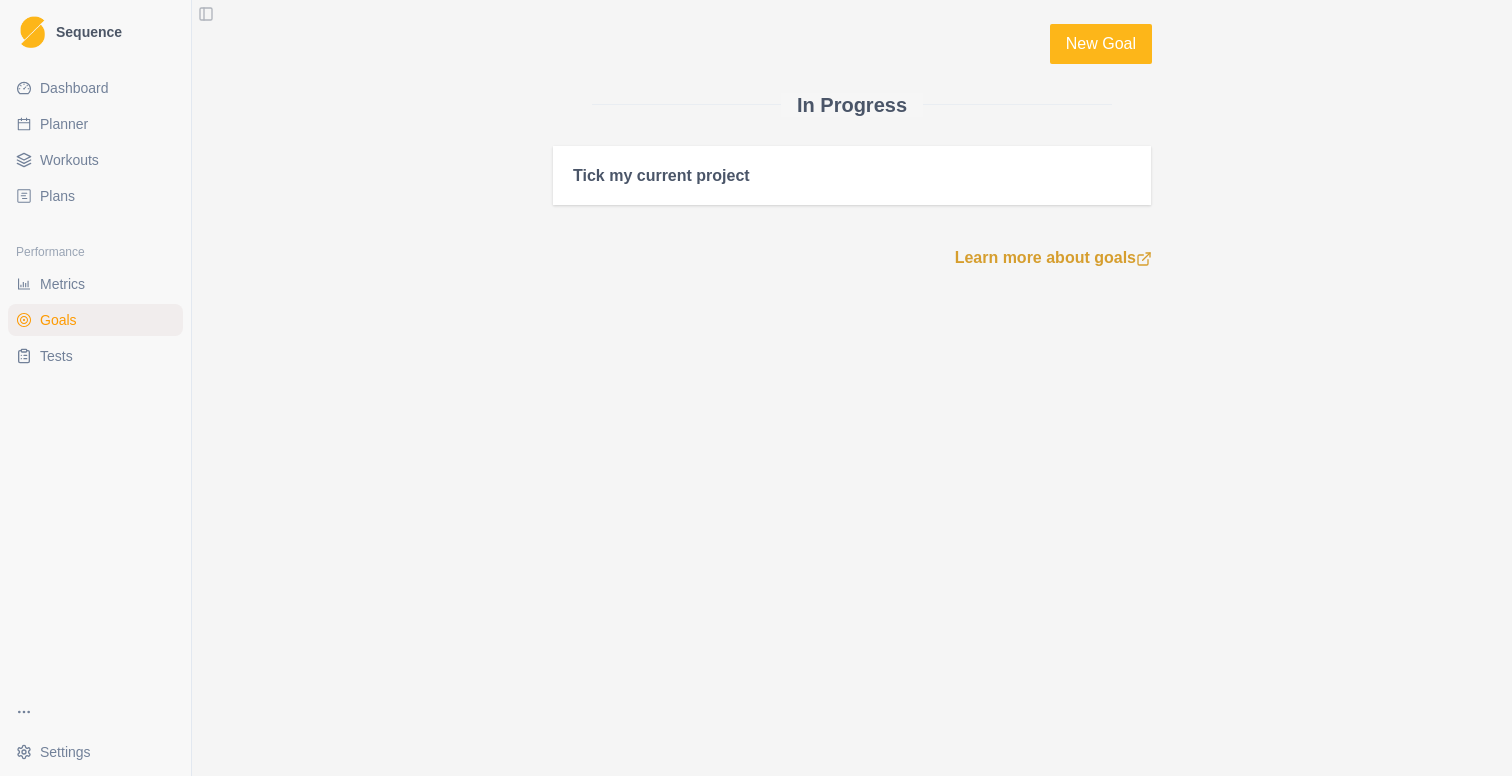 click on "Tests" at bounding box center [95, 356] 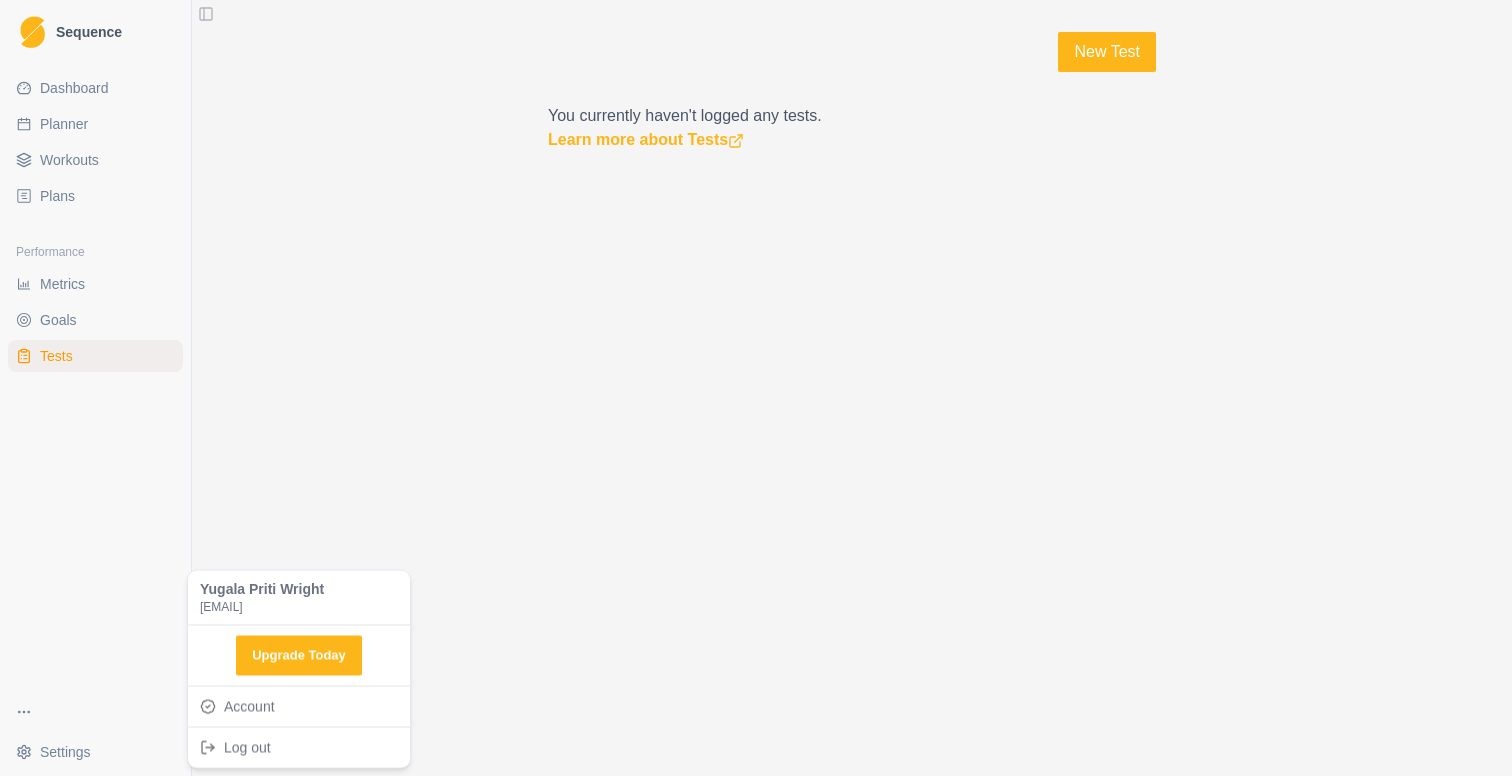 click on "Sequence Dashboard Planner Workouts Plans Performance Metrics Goals Tests Settings Toggle Sidebar New Test You currently haven't logged any tests.   Learn more about Tests
Strength / Power Yugala Priti Wright priti.wright@gmail.com Upgrade Today Account Log out" at bounding box center [756, 388] 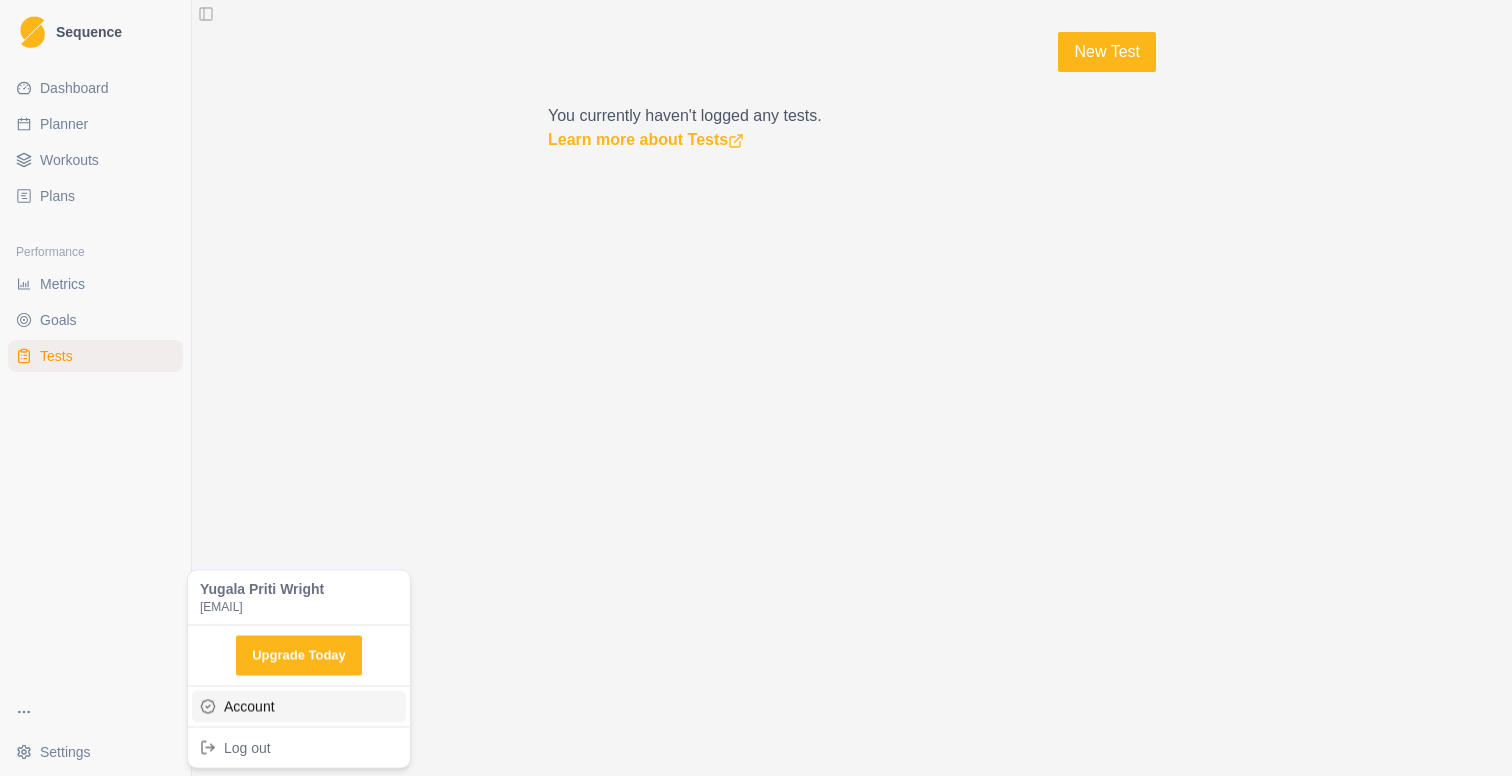 click on "Account" at bounding box center [299, 706] 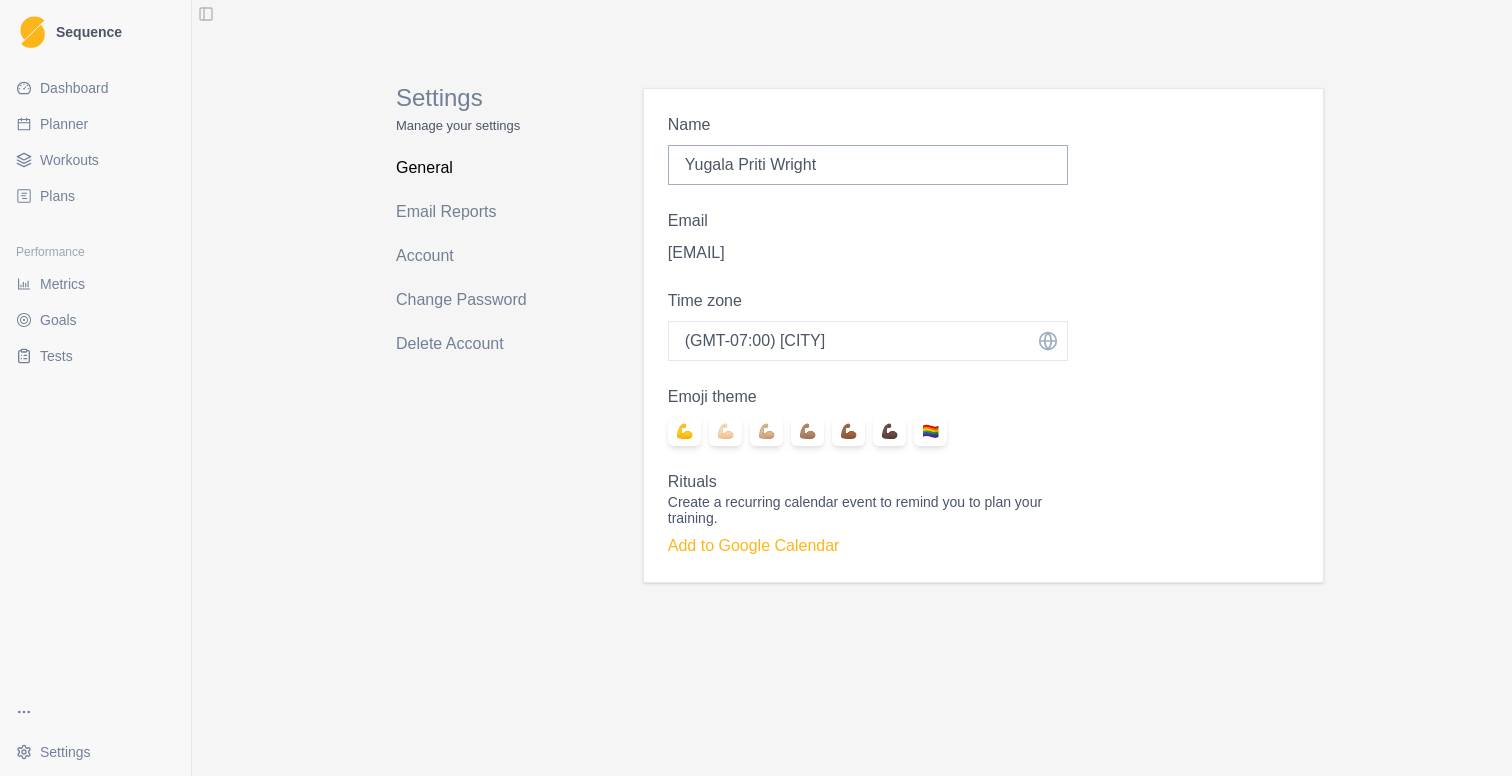 click on "Dashboard" at bounding box center [95, 88] 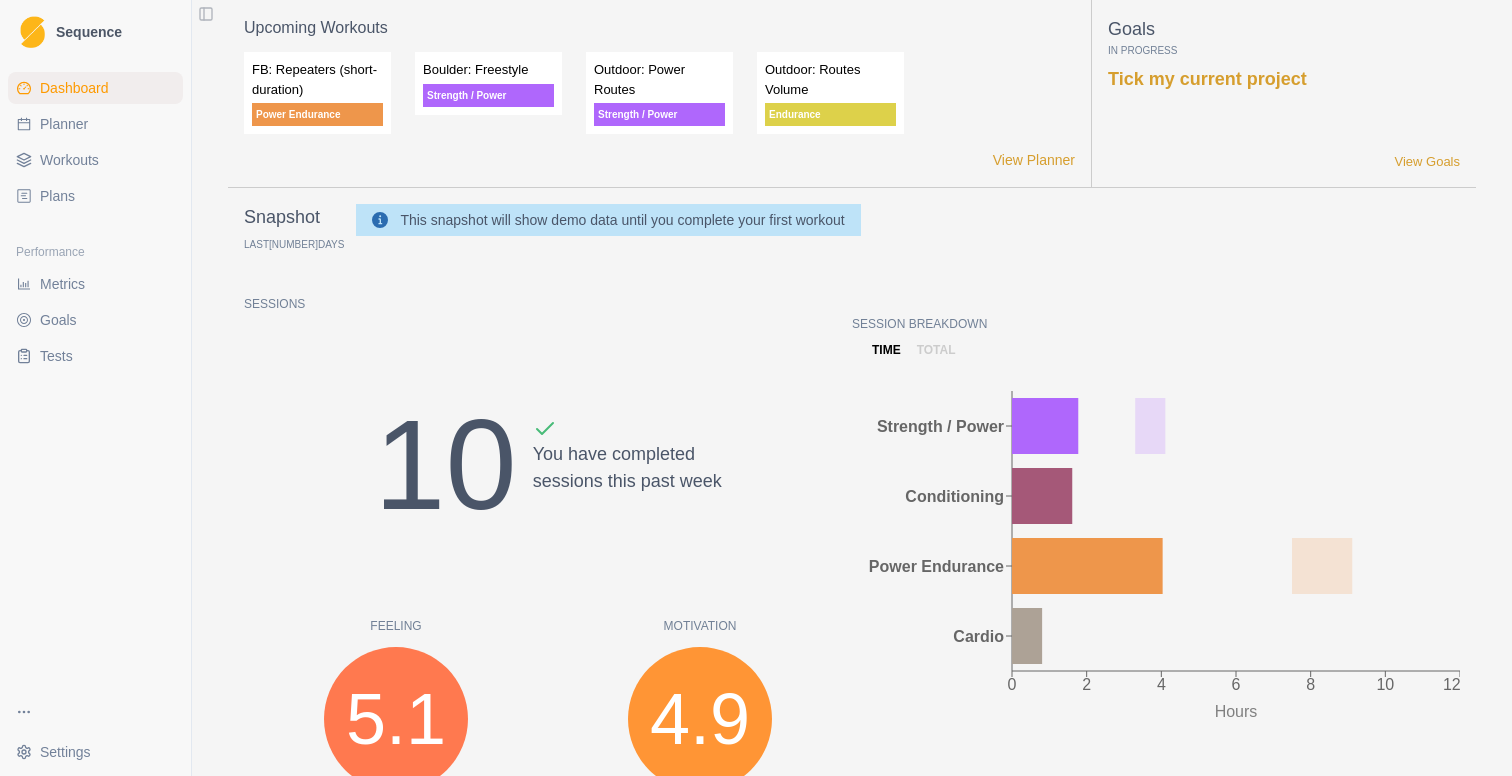 scroll, scrollTop: 0, scrollLeft: 0, axis: both 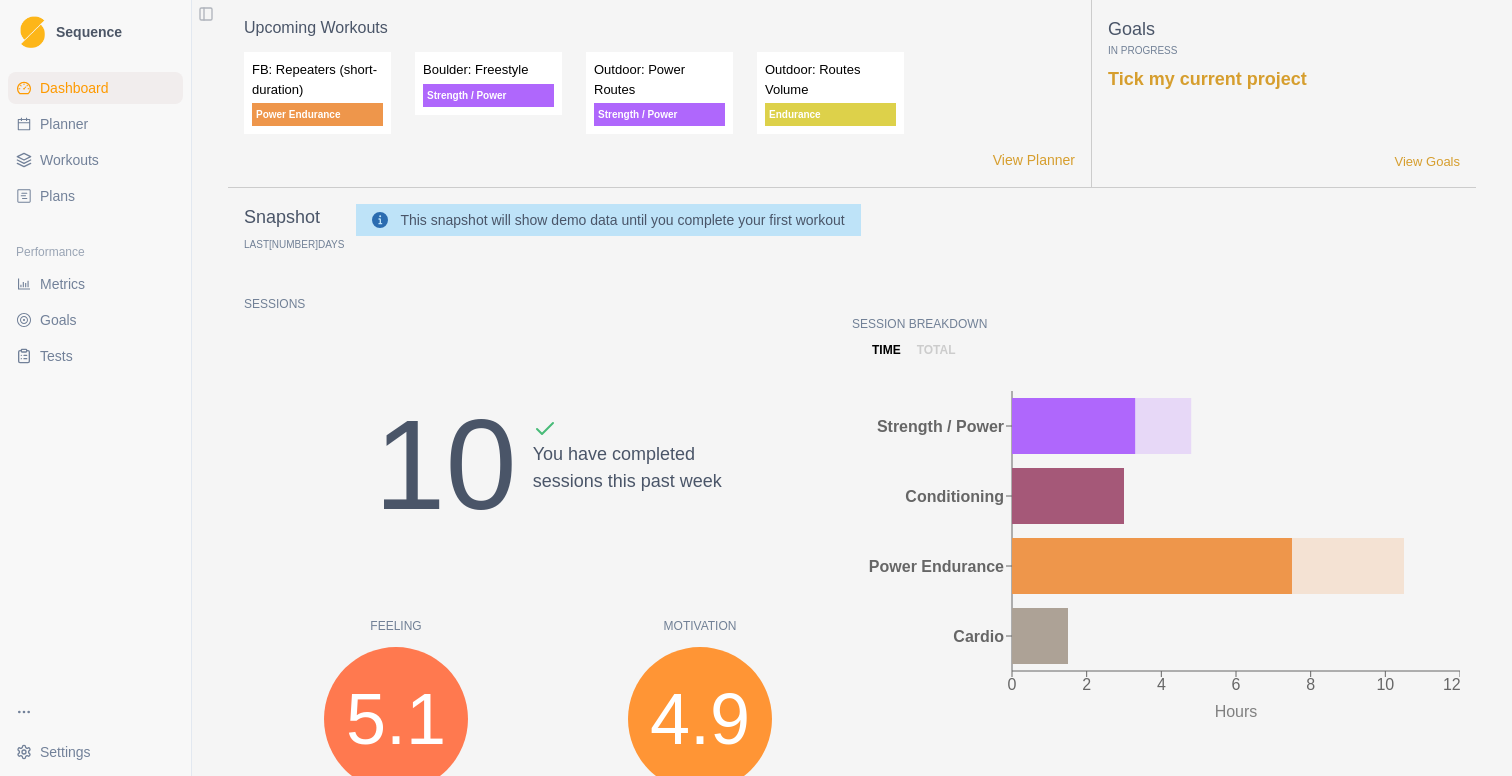 click on "Planner" at bounding box center [95, 124] 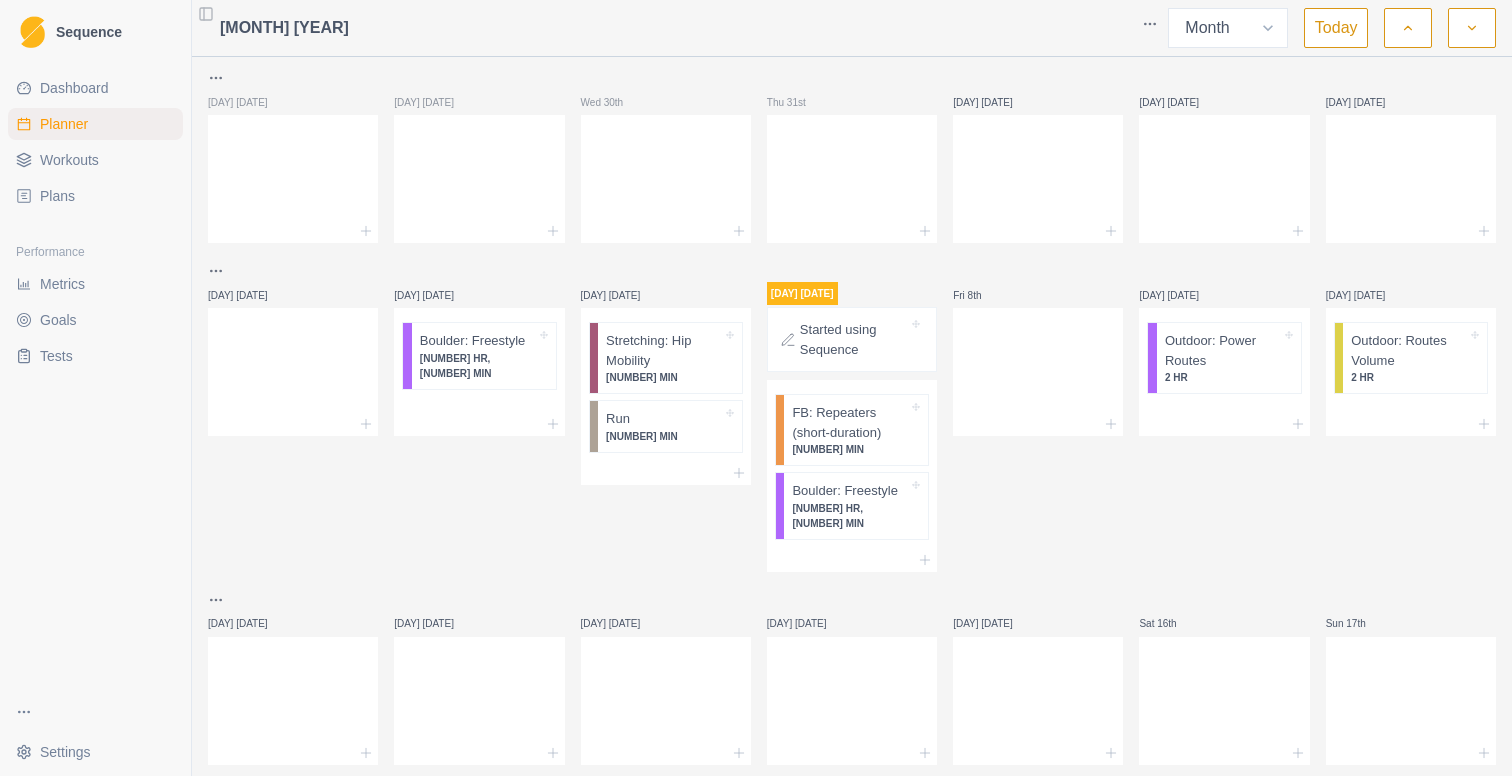scroll, scrollTop: 0, scrollLeft: 0, axis: both 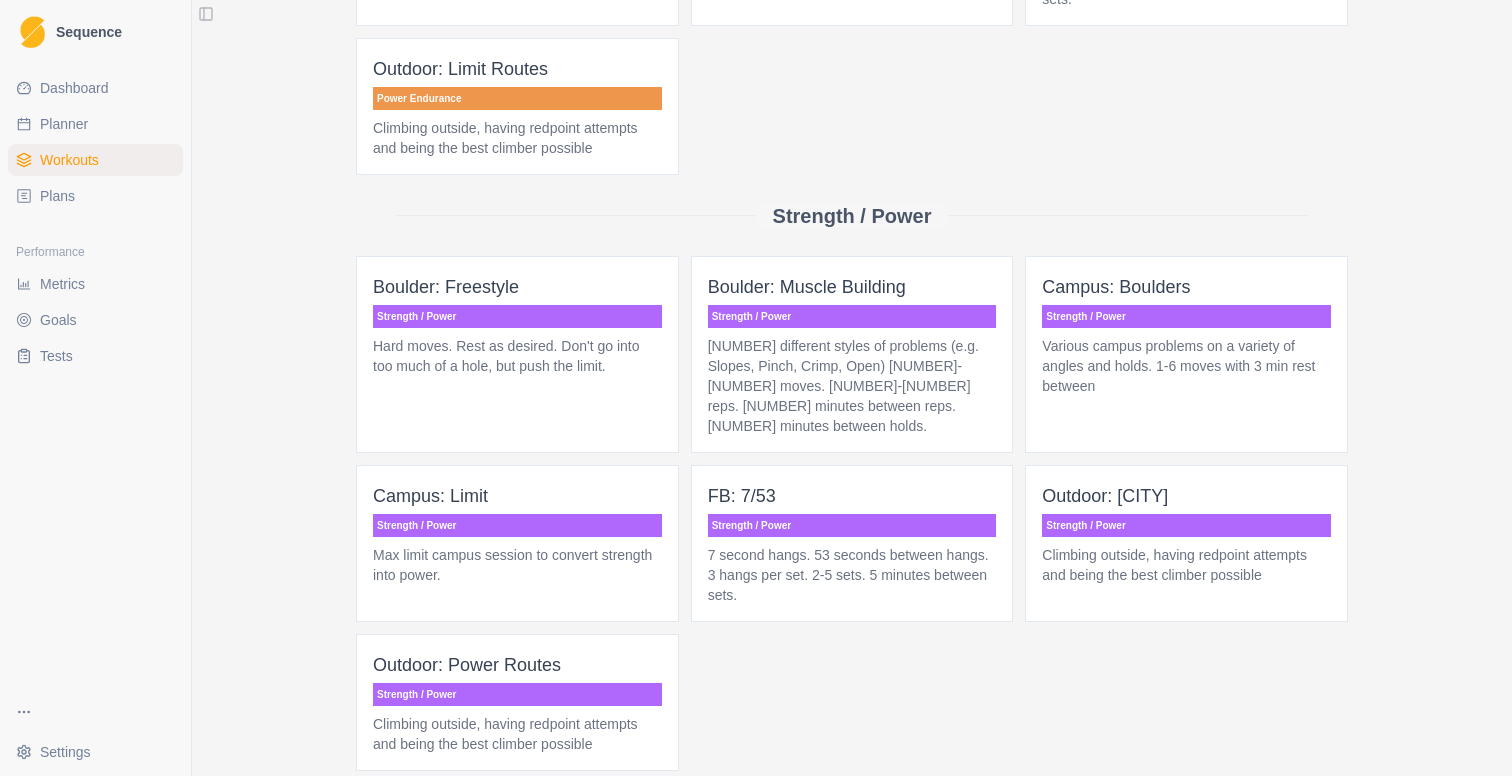 click on "Plans" at bounding box center [57, 196] 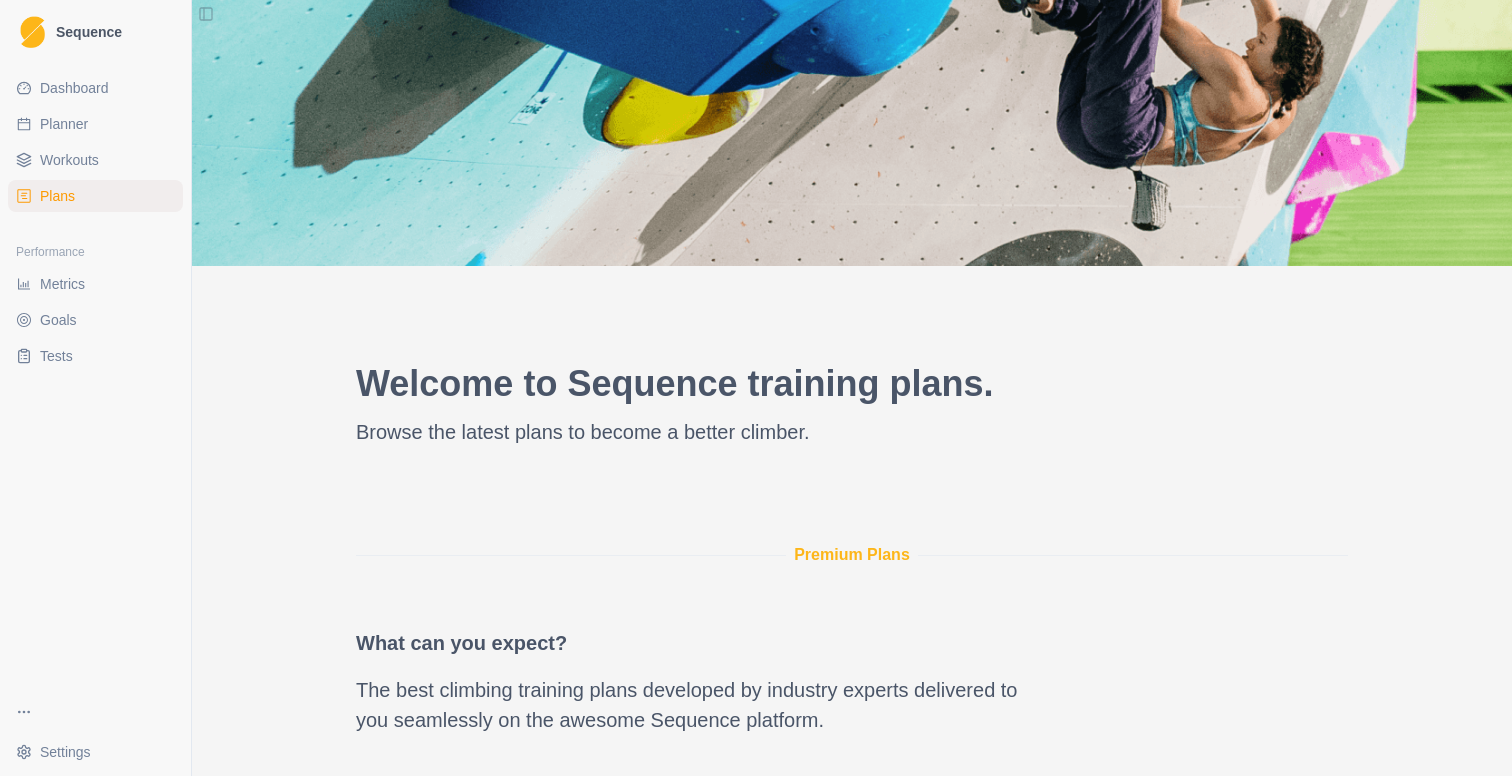 scroll, scrollTop: 0, scrollLeft: 0, axis: both 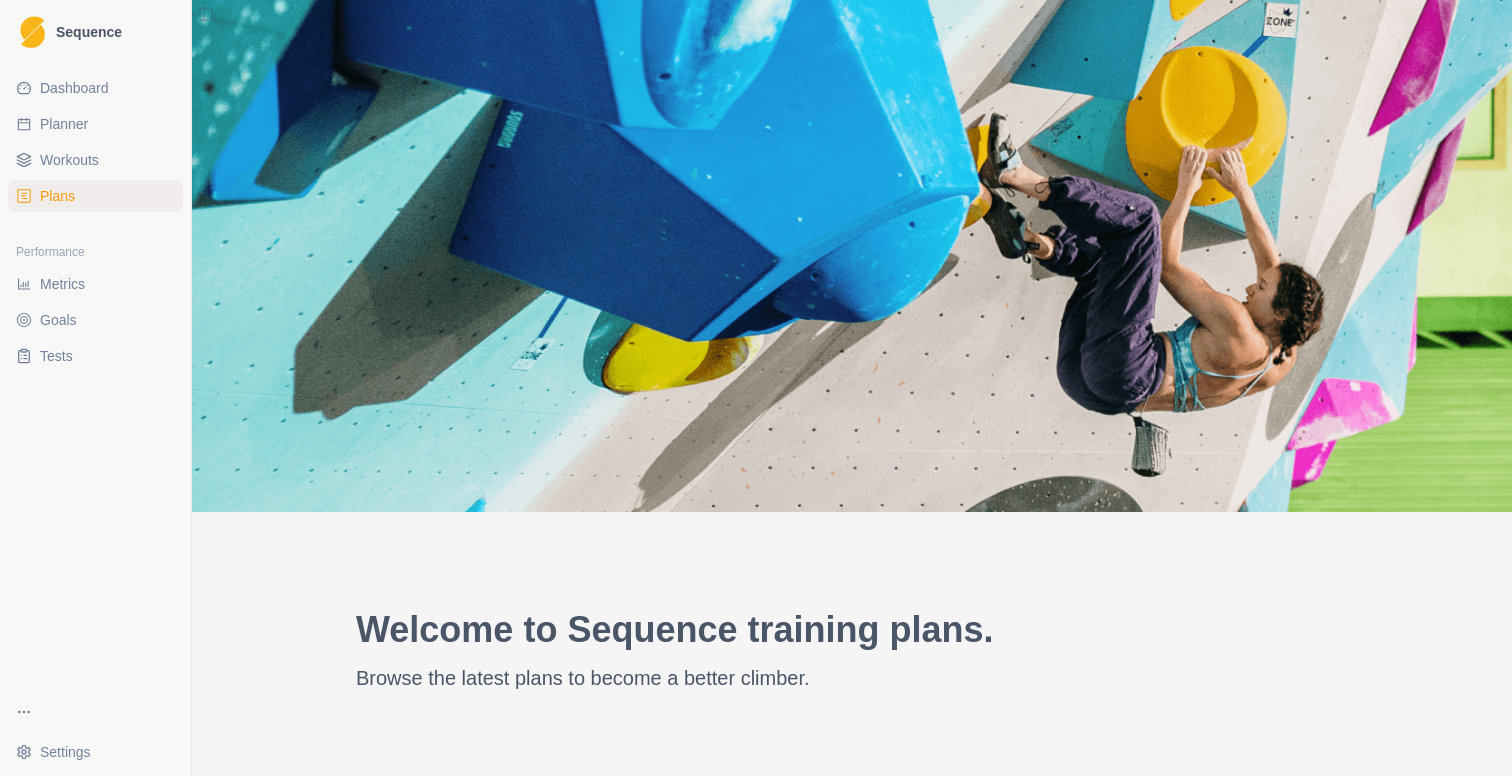 click on "Sequence Dashboard Planner Workouts Plans Performance Metrics Goals Tests Settings Toggle Sidebar Welcome to Sequence training plans. Browse the latest plans to become a better climber. Premium Plans What can you expect? The best climbing training plans developed by industry experts delivered to you seamlessly on the awesome Sequence platform. 9 Degrees View Plans Climb Strong View Plans Lee Cujes View Plans More coming soon... Free Plans A great place to start. These free plans are a great way to introduce structure to your training and get the ball rolling using Sequence. Boulder Plan  Free It offers a variety of workouts with the main focus being strength and power. Each week you'll be building on the previous with load and intensity. View Plan Routes Plan  Free This plan strikes the balance between strength, power endurance. Each week you'll be building on the previous with load and intensity. View Plan Combined Plan  Free View Plan Custom Plans Tailored for you. Send us an email Subscribe" at bounding box center (756, 388) 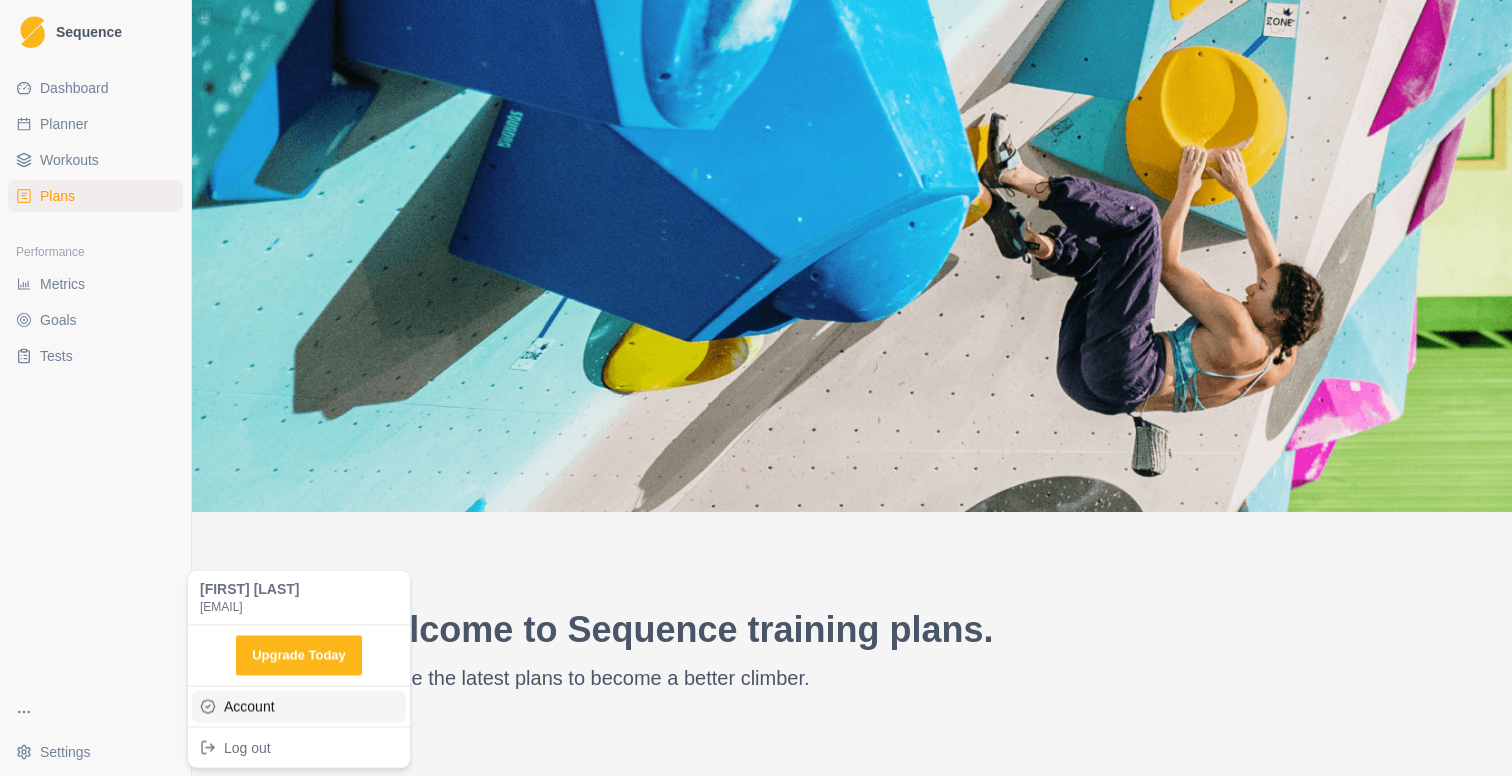 click on "Account" at bounding box center (299, 706) 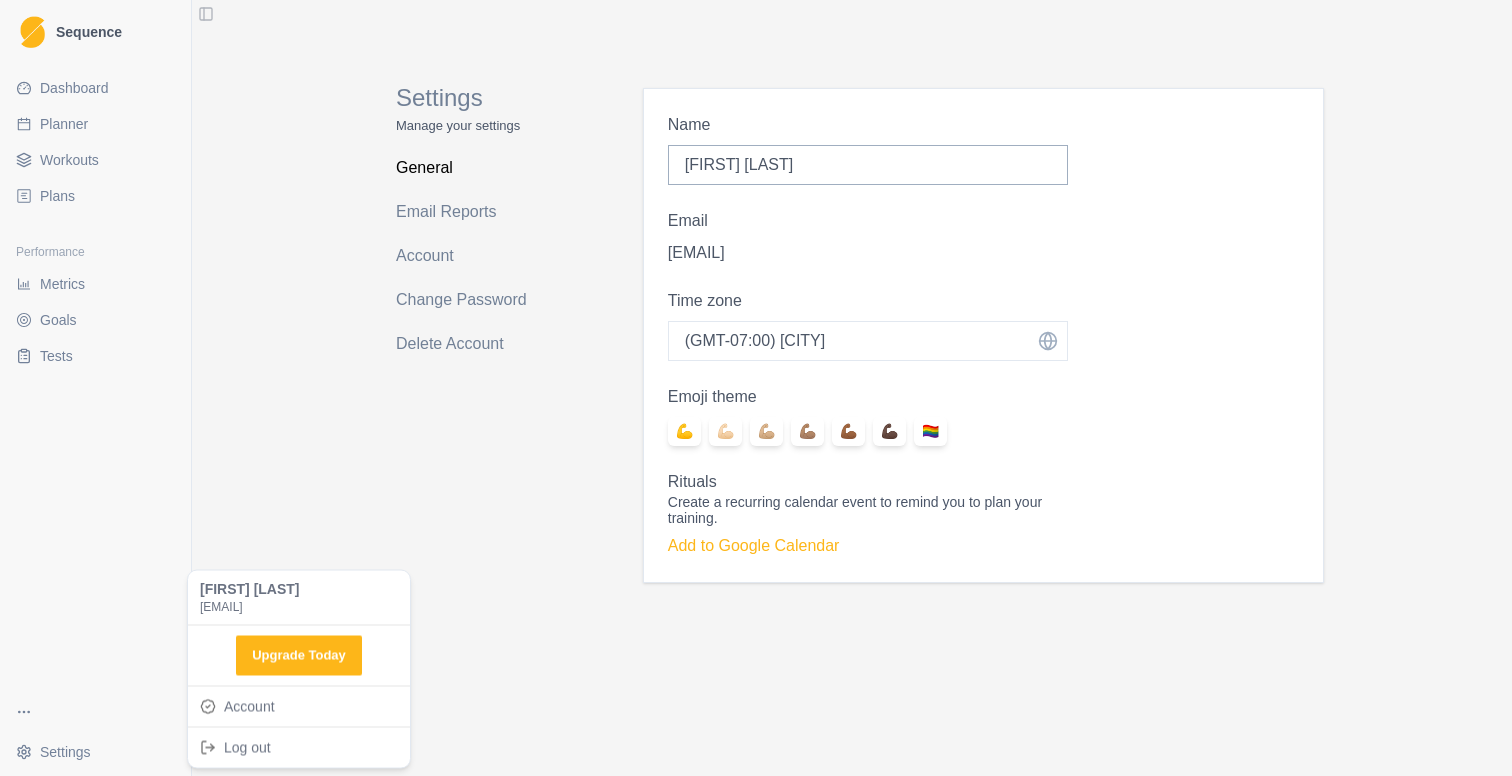 click on "Sequence Dashboard Planner Workouts Plans Performance Metrics Goals Tests Settings Toggle Sidebar Settings Manage your settings General Email Reports Account Change Password Delete Account Name Yugala Priti Wright Email priti.wright@gmail.com Time zone Select time zone (GMT-07:00) Mountain Time (US & Canada) (GMT-09:00) Alaska (GMT-08:00) Pacific Time (US & Canada) (GMT-08:00) Tijuana (GMT-07:00) Arizona (GMT-07:00) Chihuahua (GMT-07:00) Mazatlan (GMT-06:00) Central America (GMT-06:00) Central Time (US & Canada) (GMT-06:00) Guadalajara (GMT-06:00) Mexico City (GMT-06:00) Monterrey (GMT-06:00) Saskatchewan (GMT-05:00) Bogota (GMT-05:00) Eastern Time (US & Canada) (GMT-05:00) Indiana (East) (GMT-05:00) Lima (GMT-05:00) Quito (GMT-04:00) Atlantic Time (Canada) (GMT-04:00) Caracas (GMT-04:00) Georgetown (GMT-04:00) La Paz (GMT-04:00) Puerto Rico (GMT-04:00) Santiago (GMT-03:30) Newfoundland (GMT-03:00) Brasilia (GMT-03:00) Buenos Aires (GMT-03:00) Greenland (GMT-03:00) Montevideo (GMT+00:00) UTC" at bounding box center (756, 388) 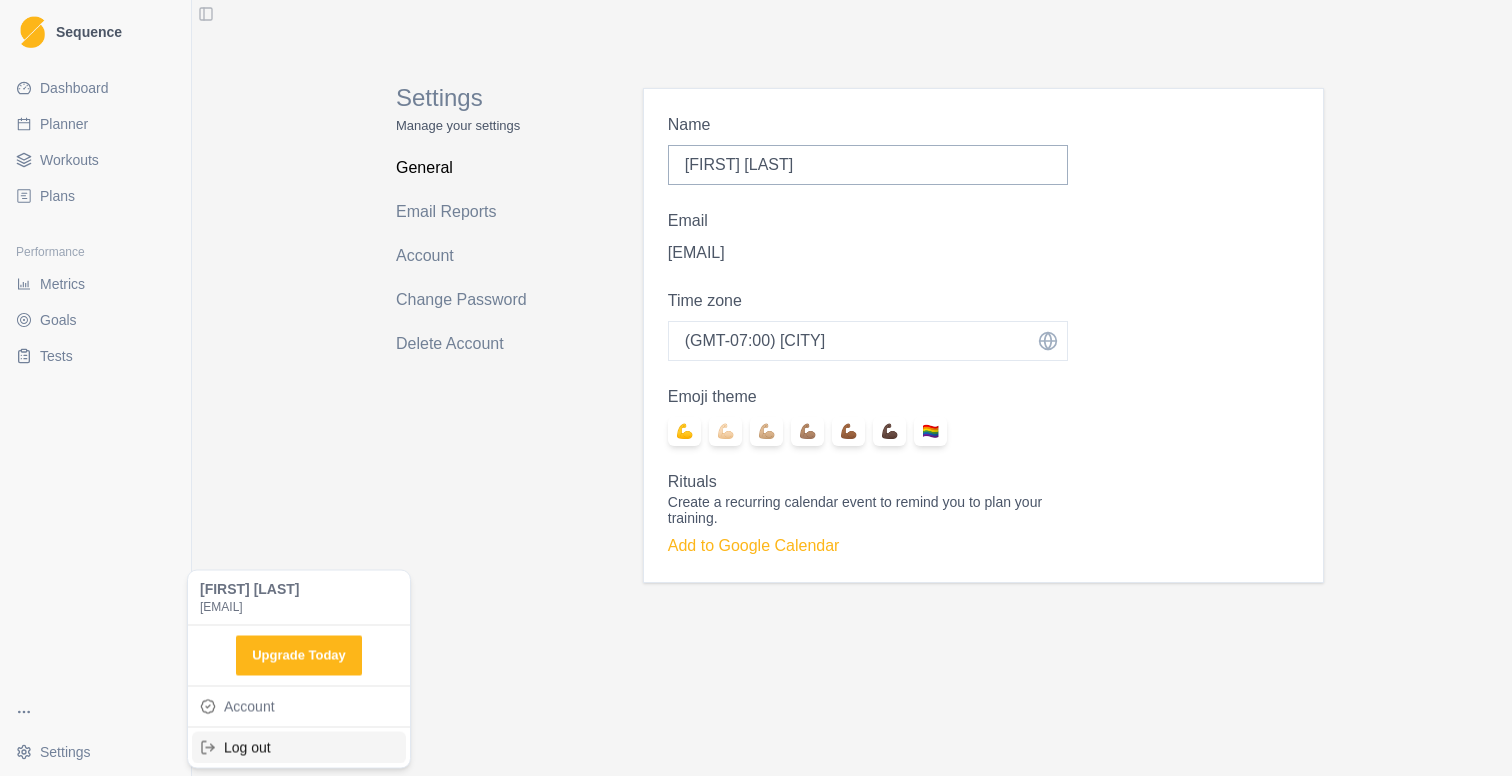 click on "Log out" at bounding box center [299, 747] 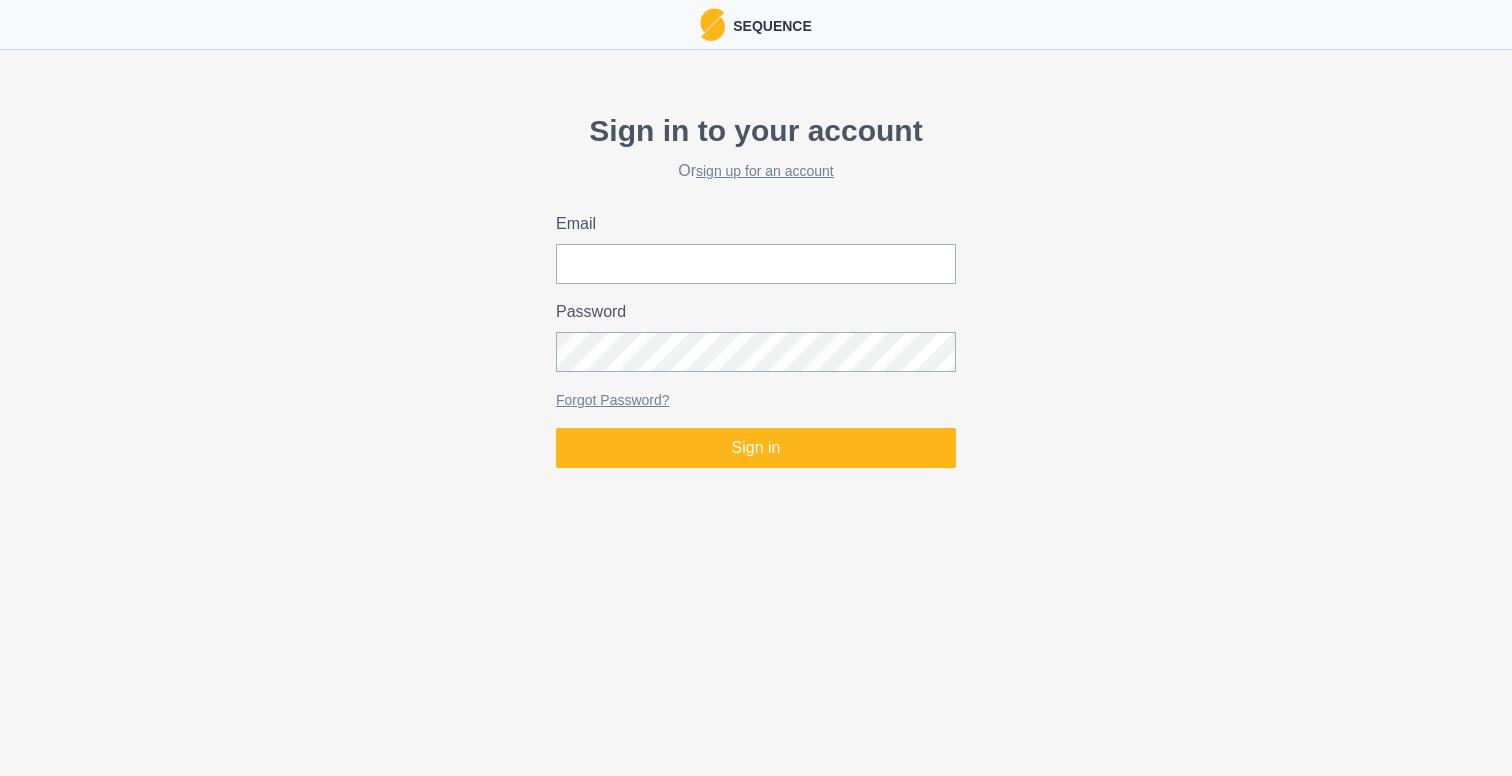 click on "Forgot Password?" at bounding box center [756, 400] 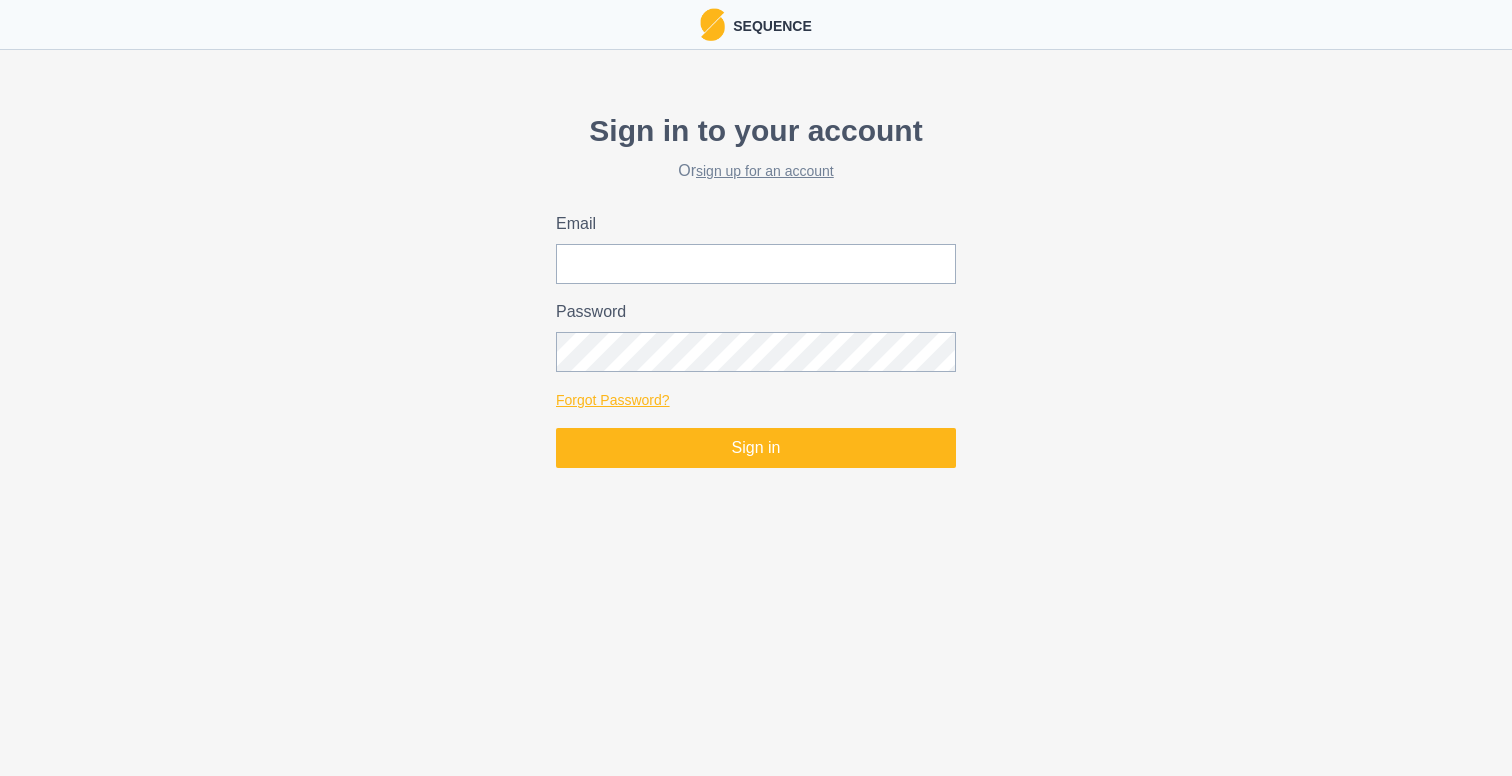 click on "Forgot Password?" at bounding box center [613, 400] 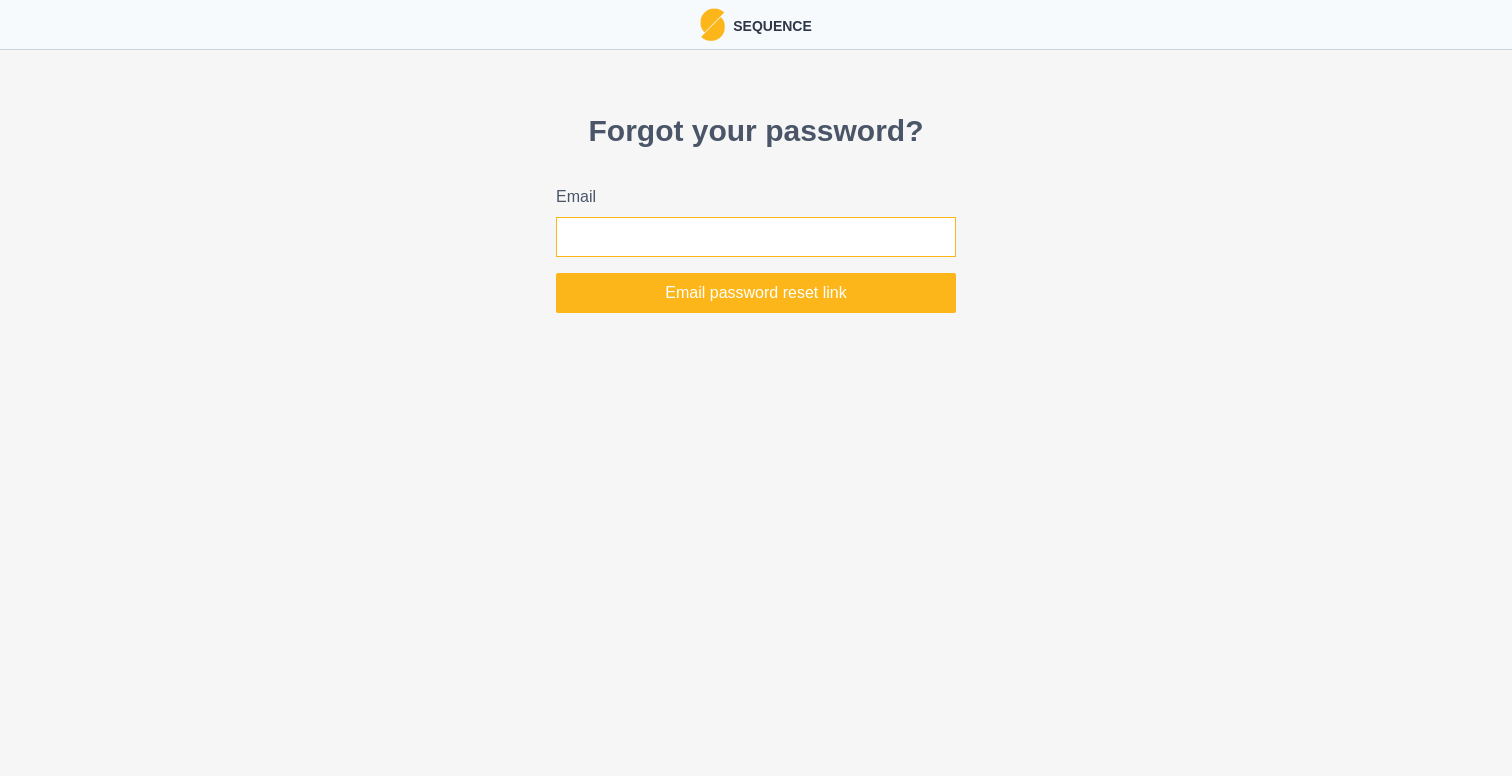 click on "[EMAIL]" at bounding box center (756, 237) 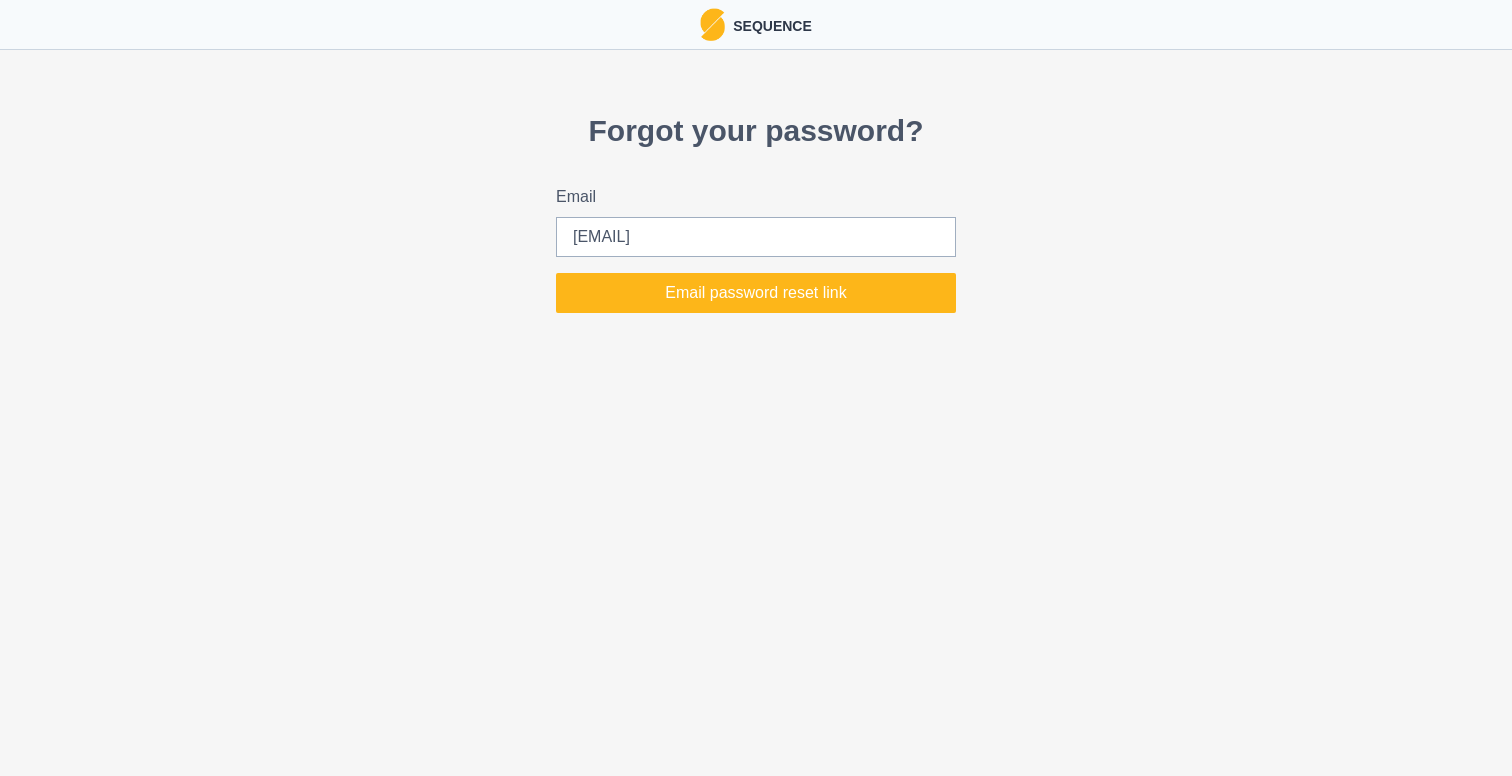 drag, startPoint x: 757, startPoint y: 288, endPoint x: 404, endPoint y: 257, distance: 354.35858 